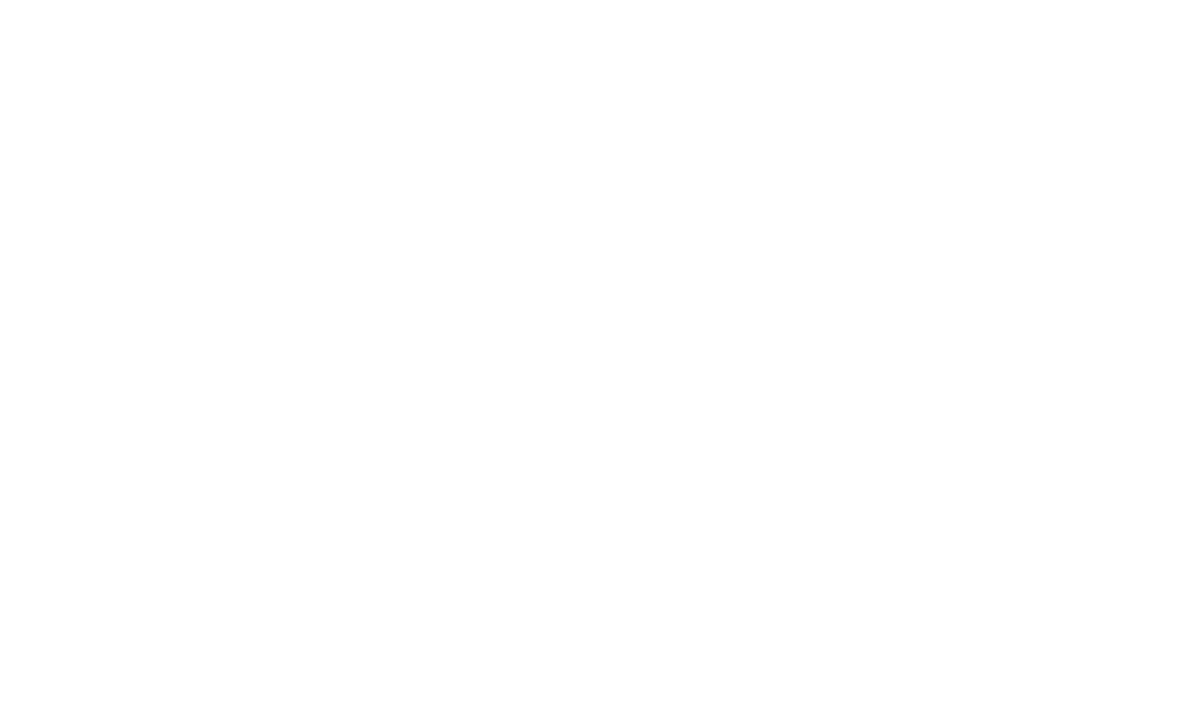 scroll, scrollTop: 0, scrollLeft: 0, axis: both 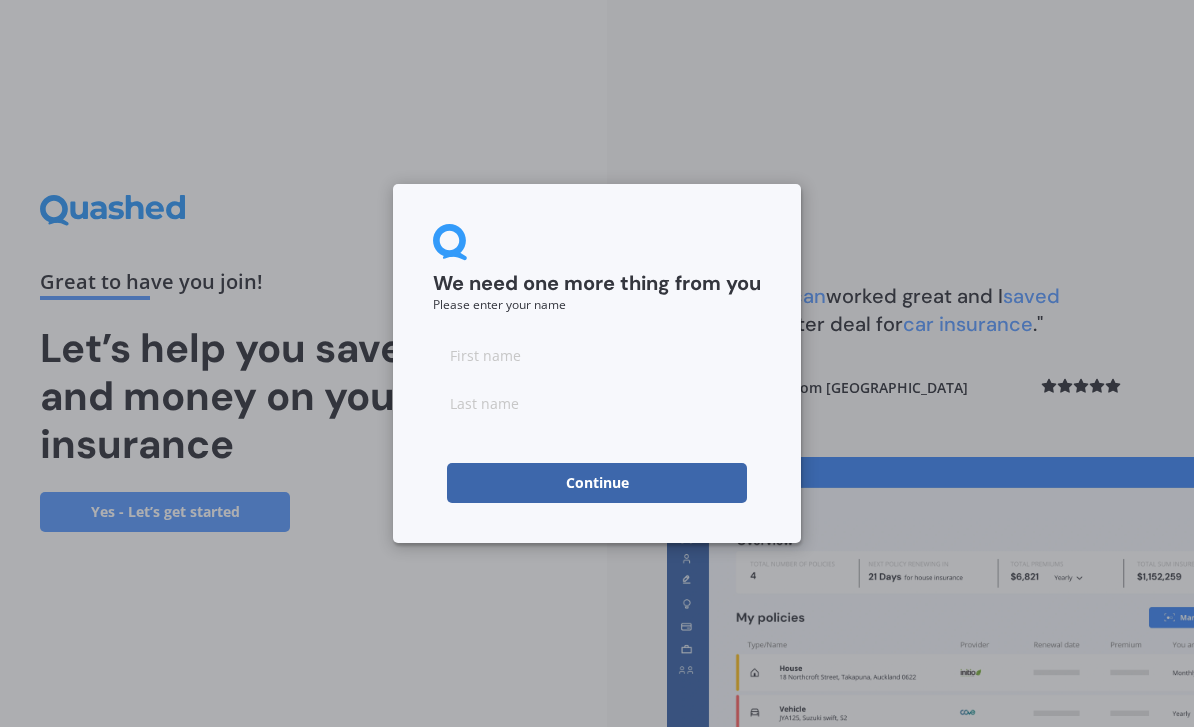 click at bounding box center (597, 355) 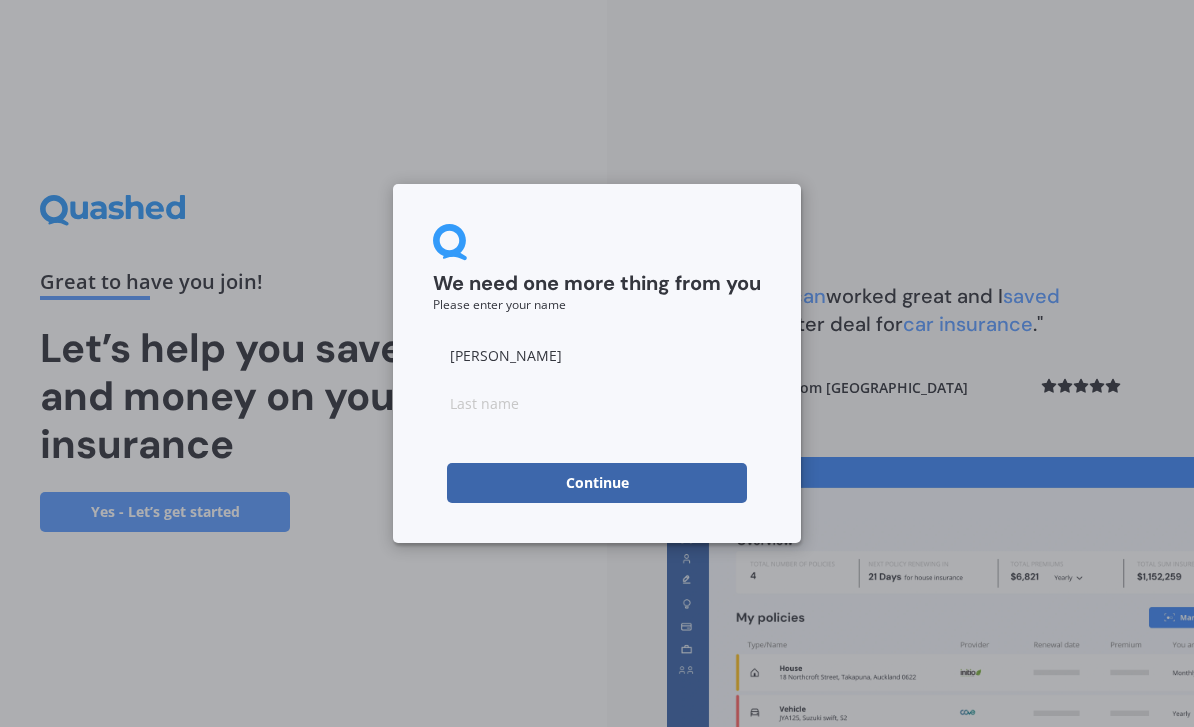 type on "Andrew" 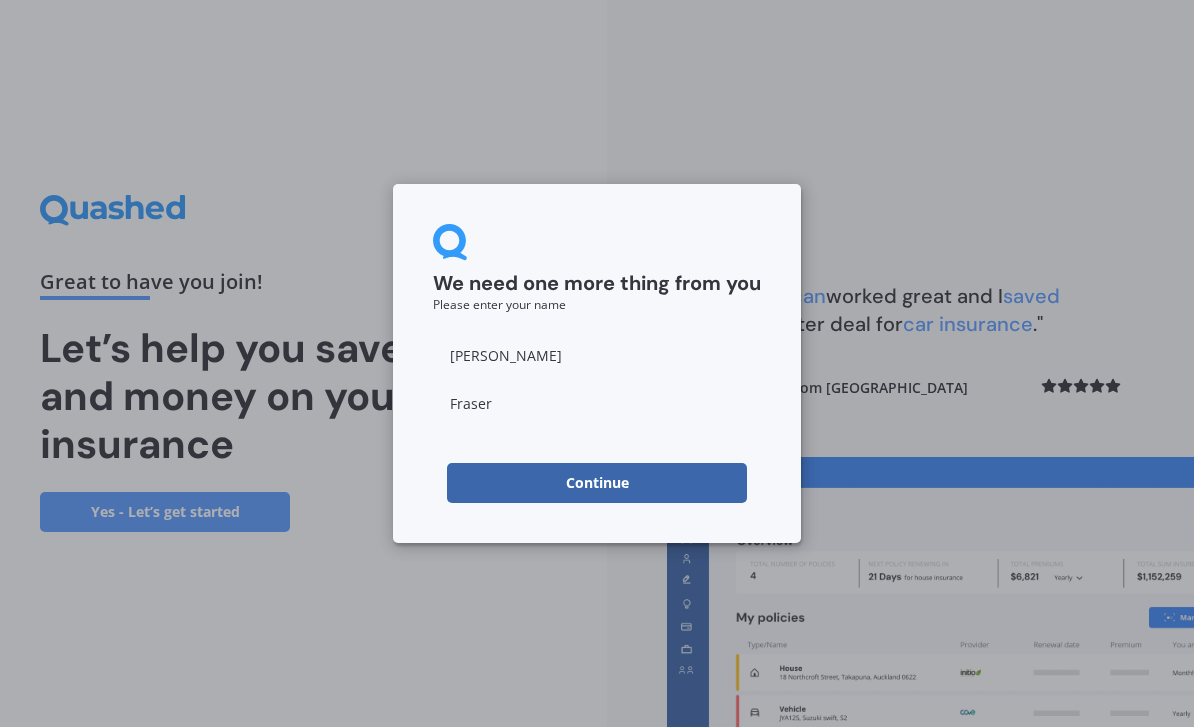 type on "Fraser" 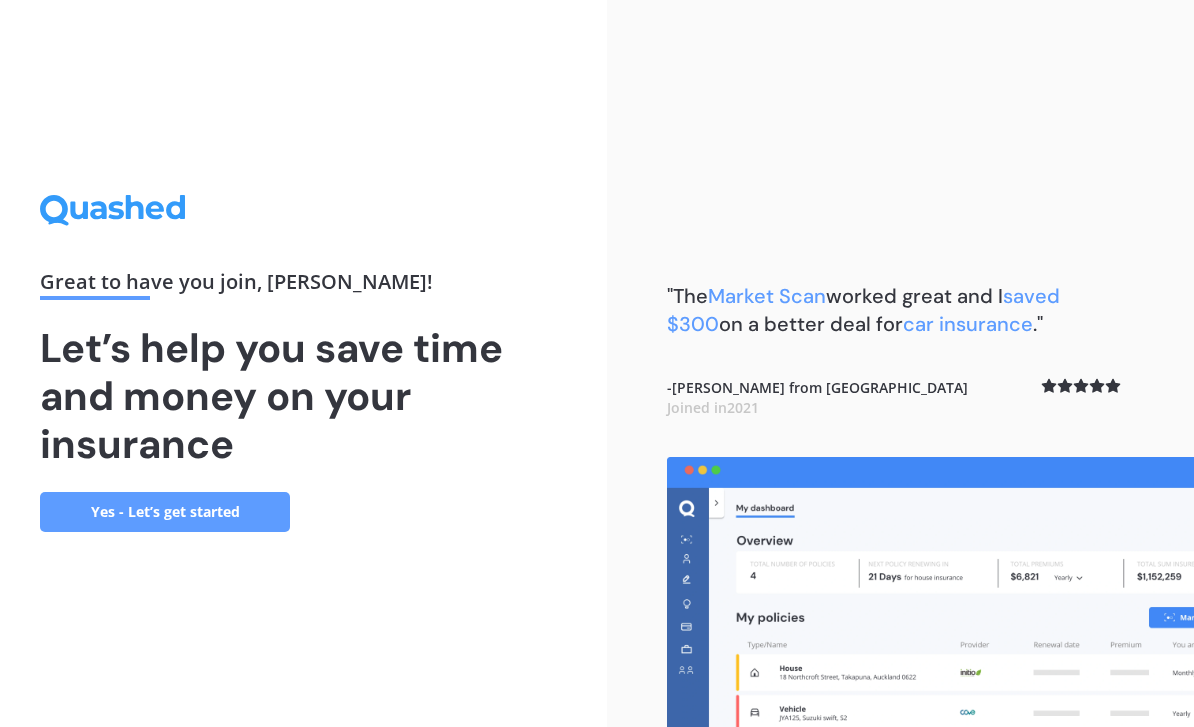 scroll, scrollTop: 64, scrollLeft: 0, axis: vertical 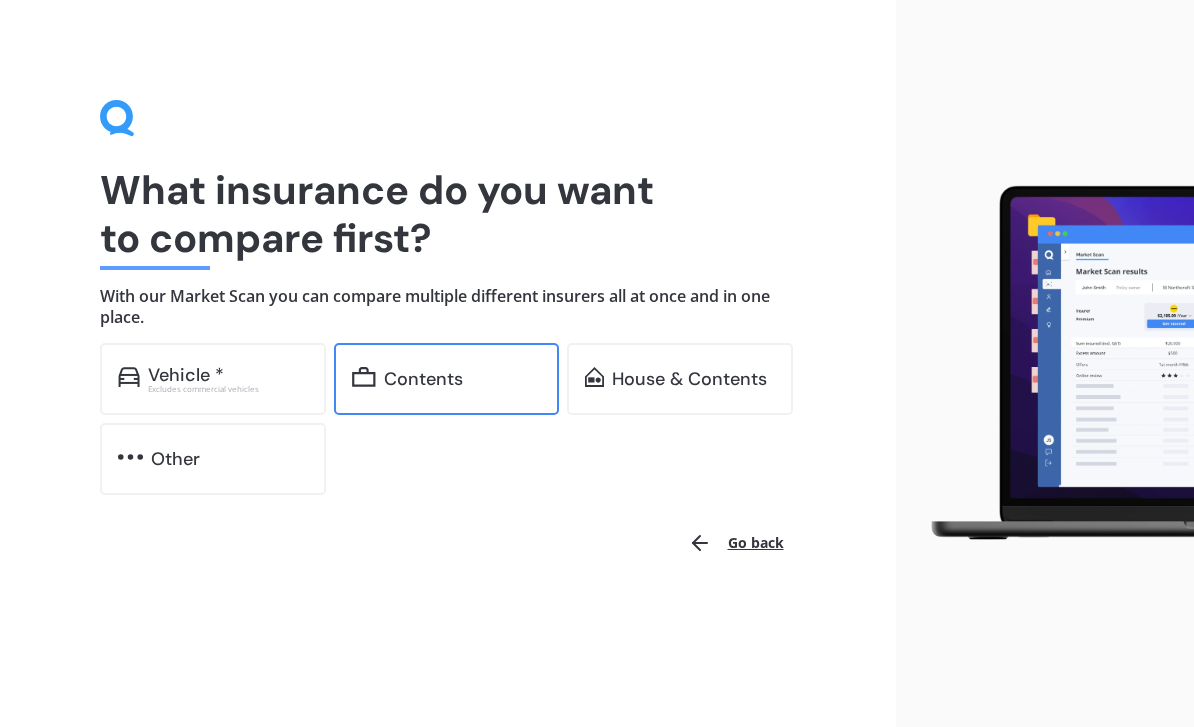 click on "Contents" at bounding box center (462, 379) 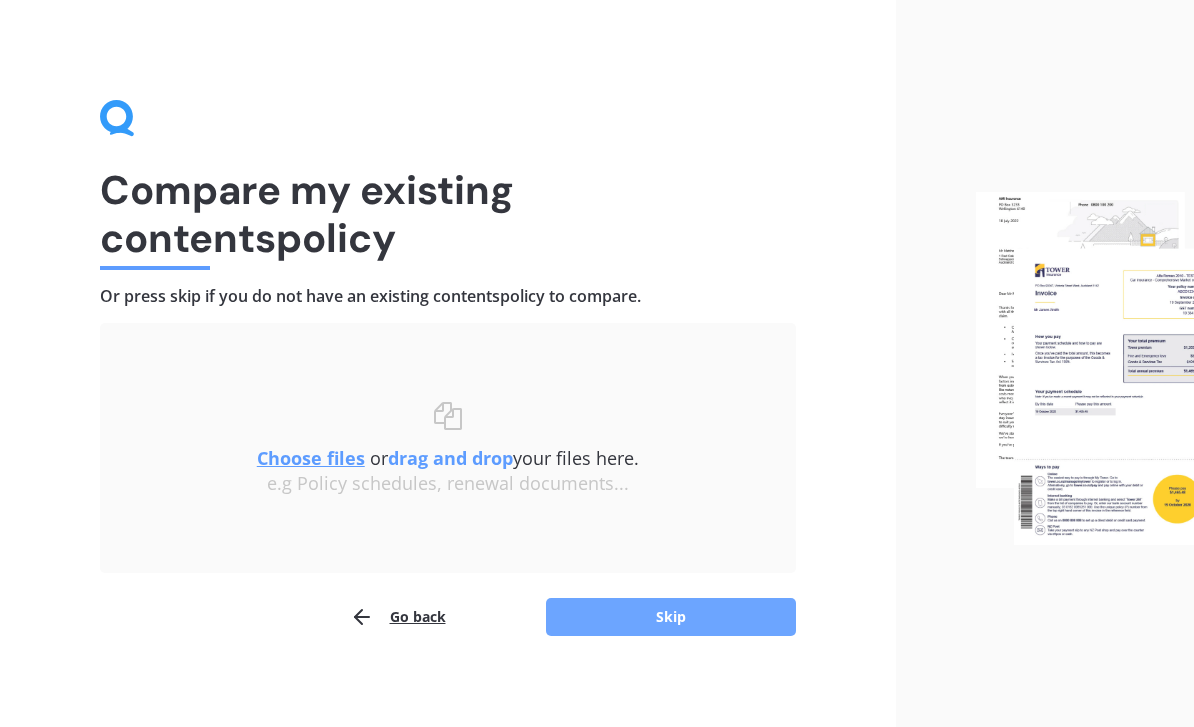 click on "Skip" at bounding box center [671, 617] 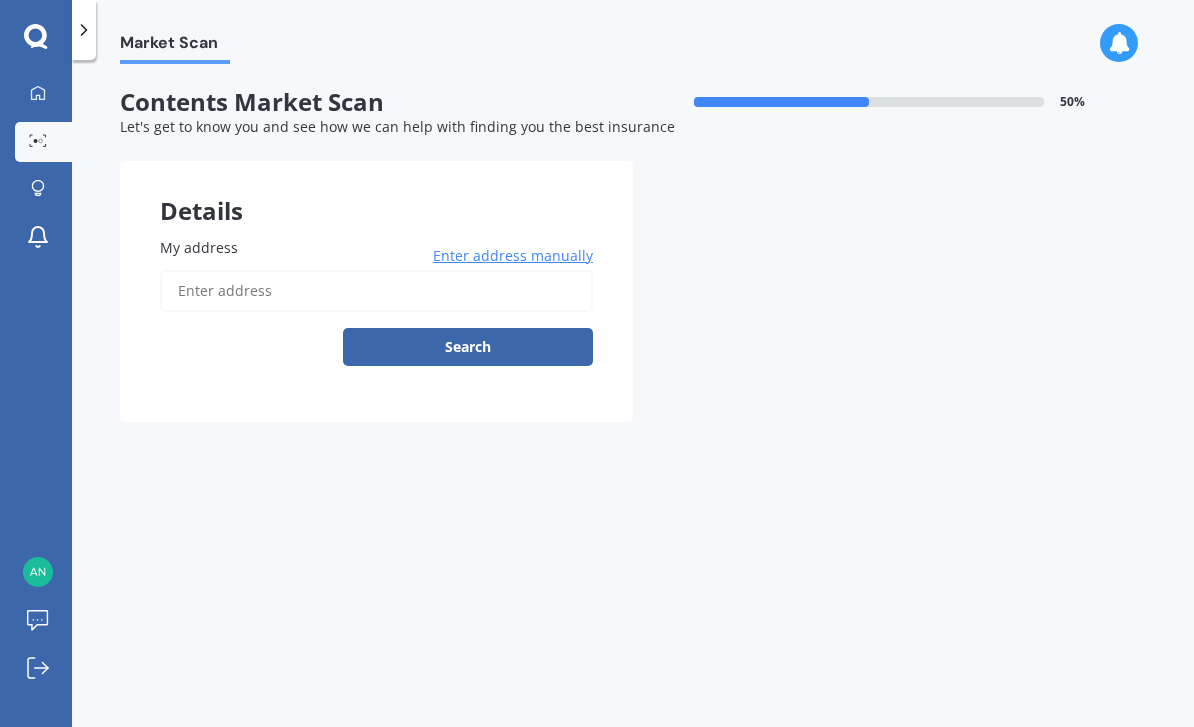 click on "My address" at bounding box center [376, 291] 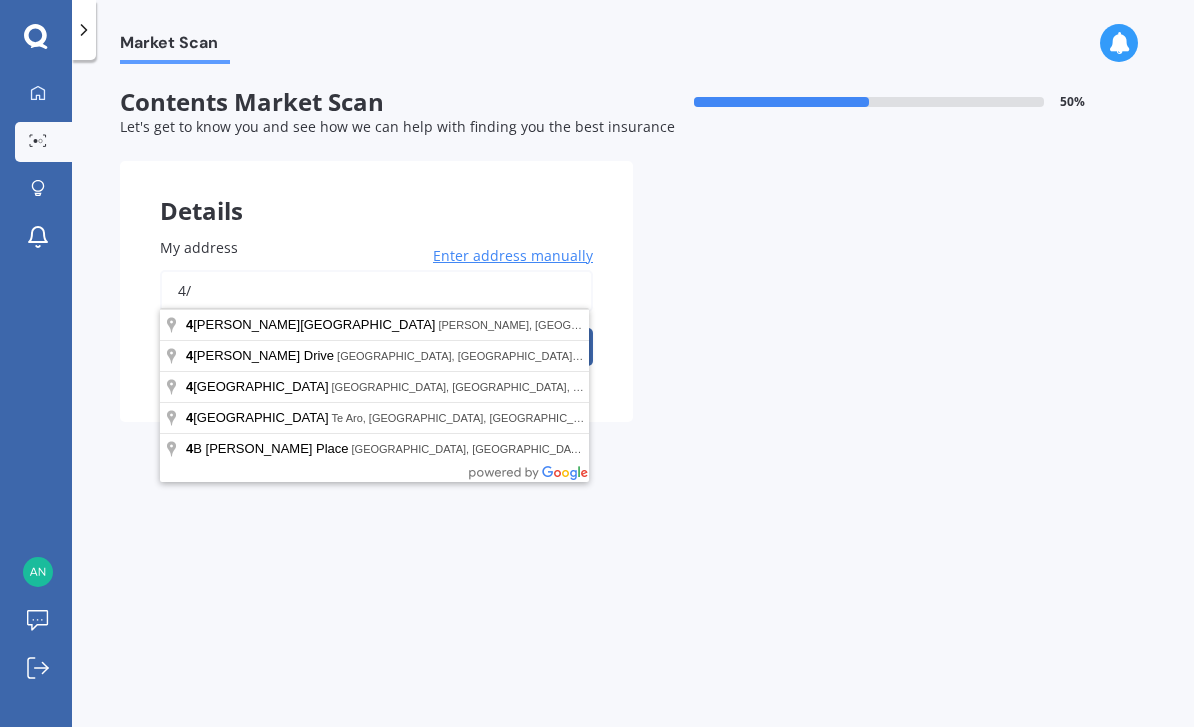type on "4" 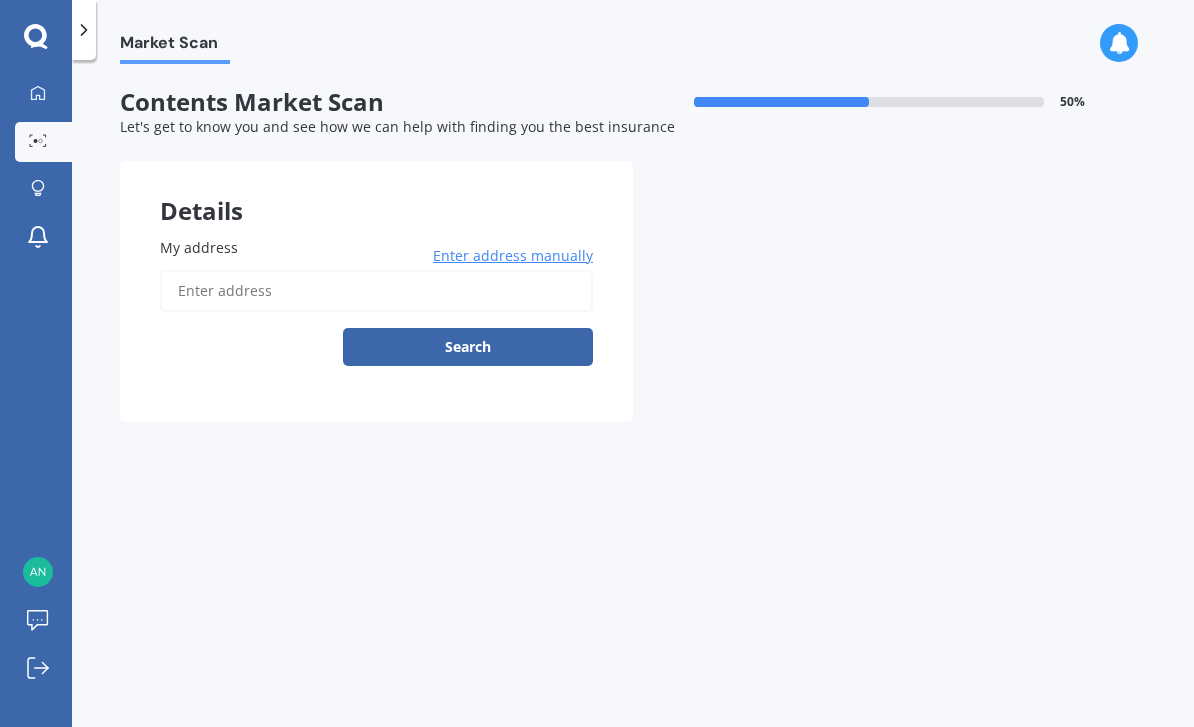 type on "4" 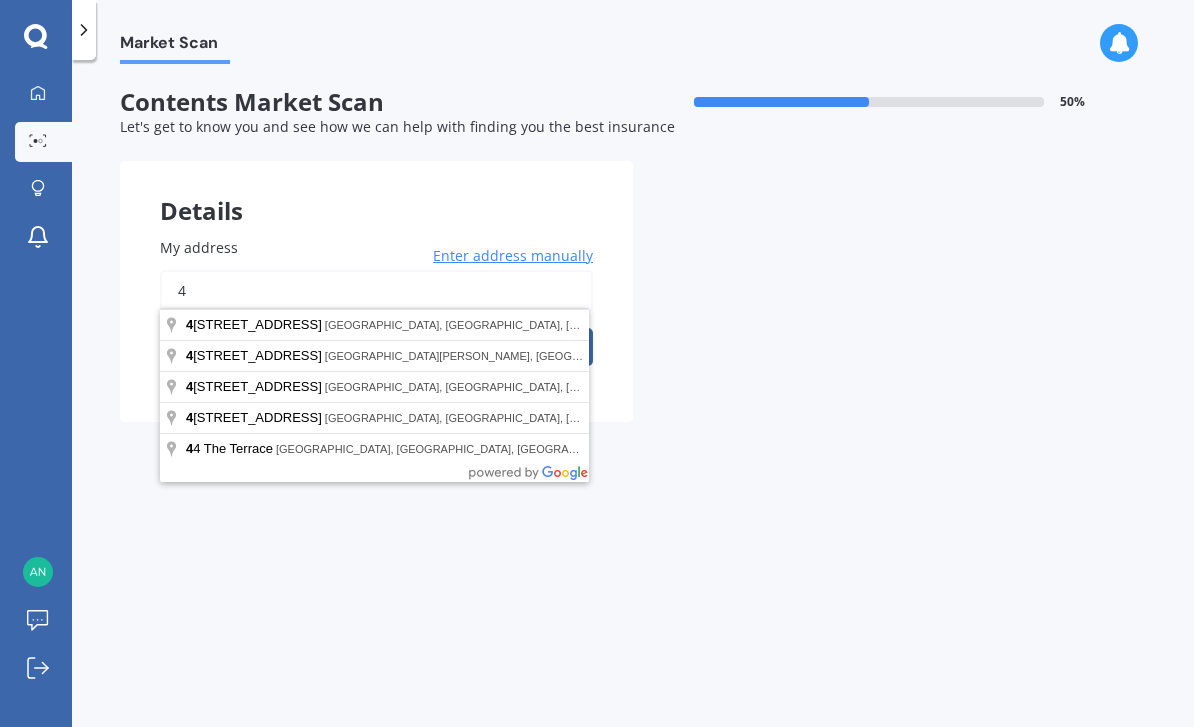type 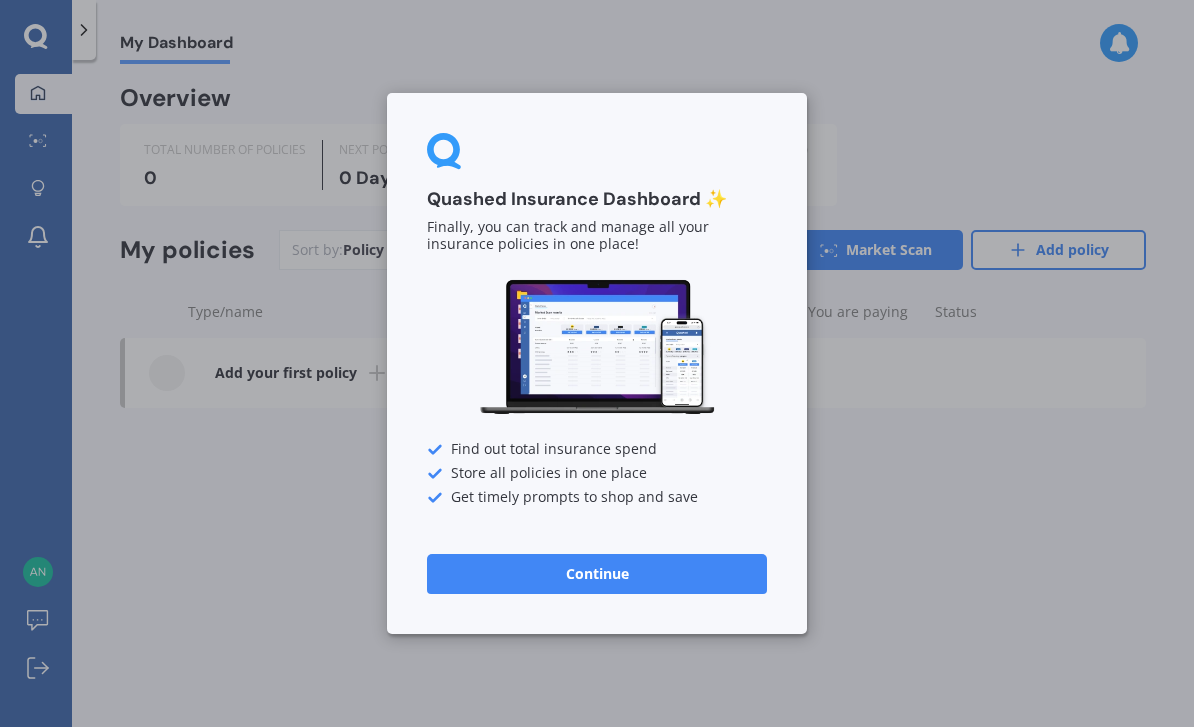 click on "Continue" at bounding box center [597, 574] 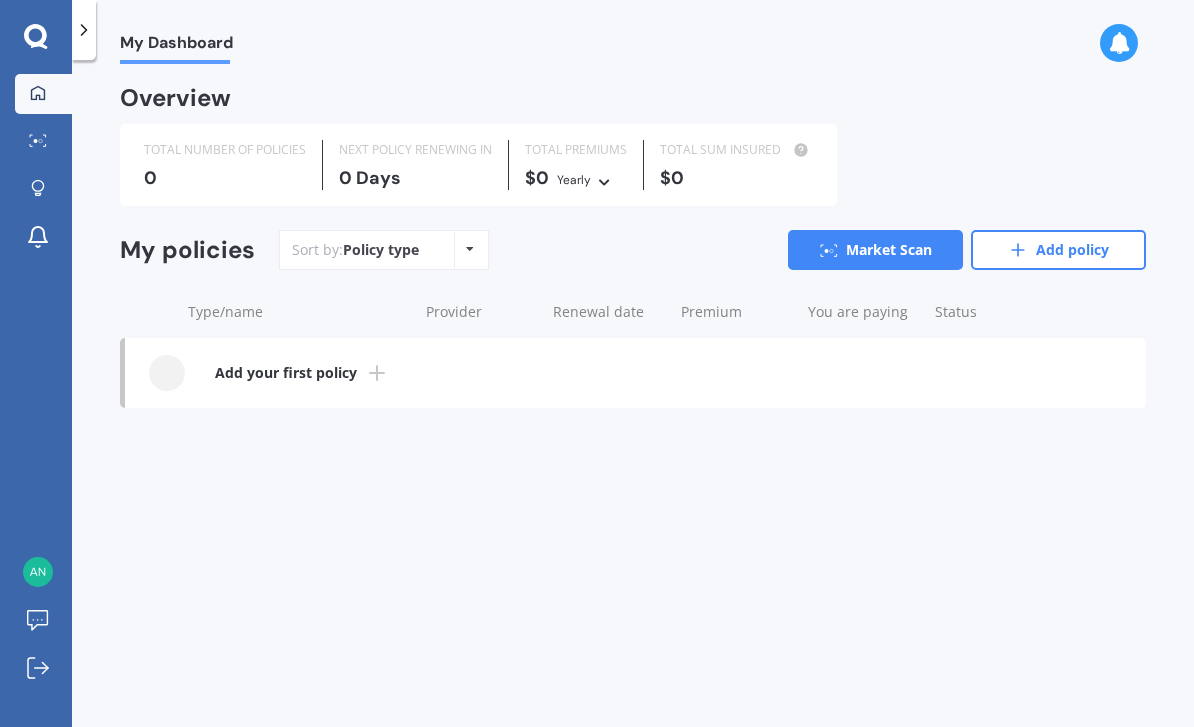 click 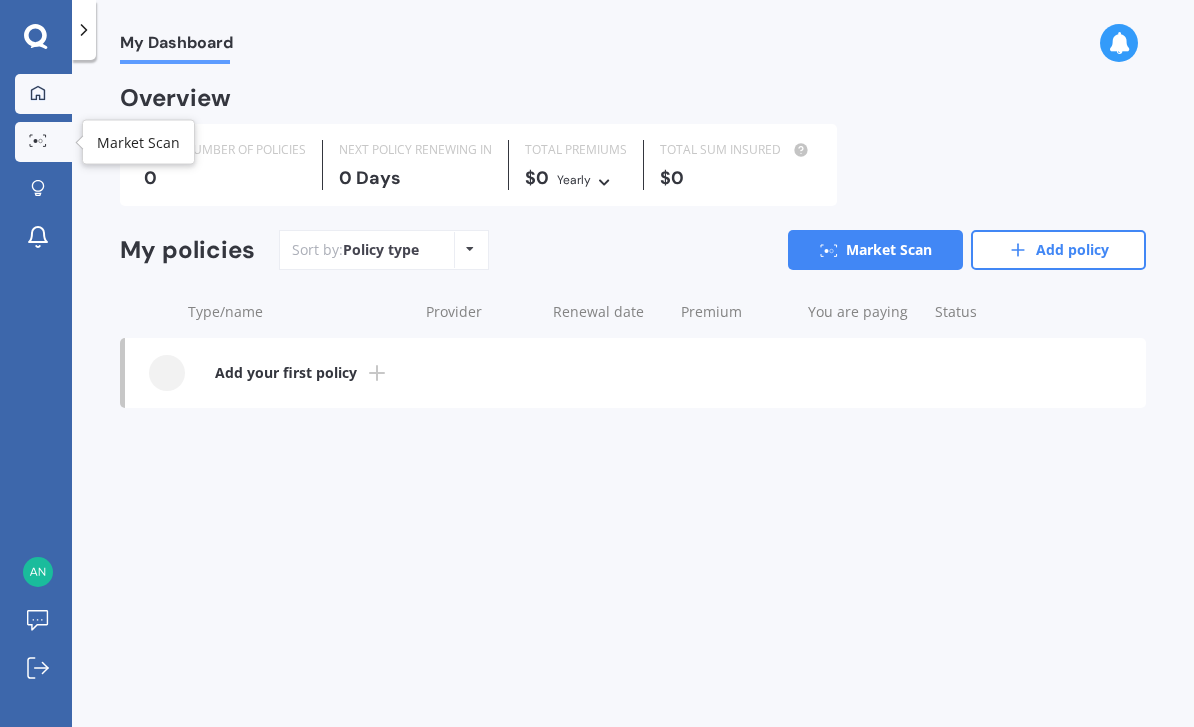 click 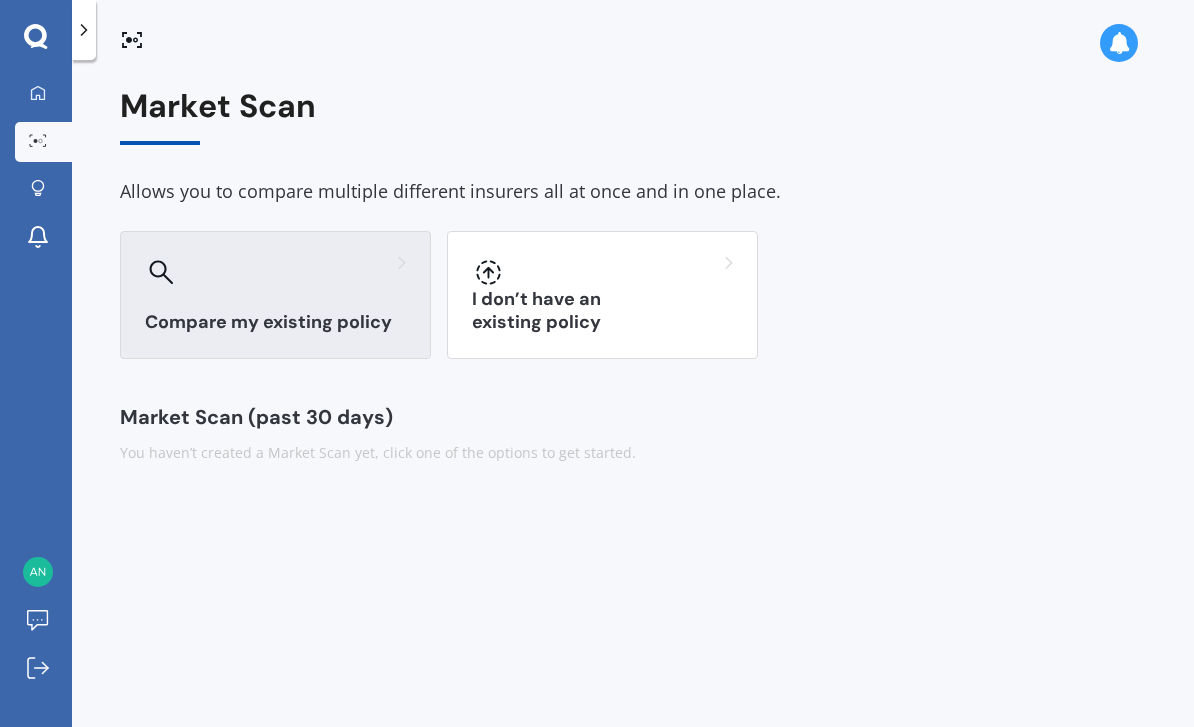 click at bounding box center (275, 272) 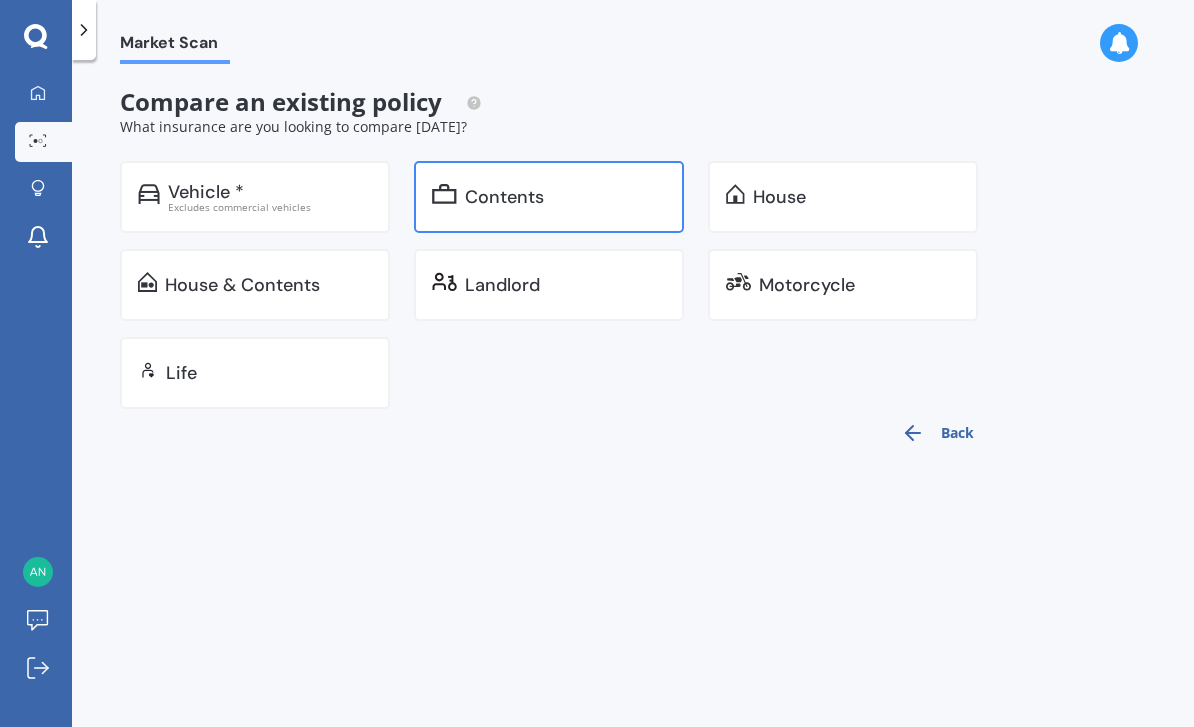 click on "Contents" at bounding box center (504, 197) 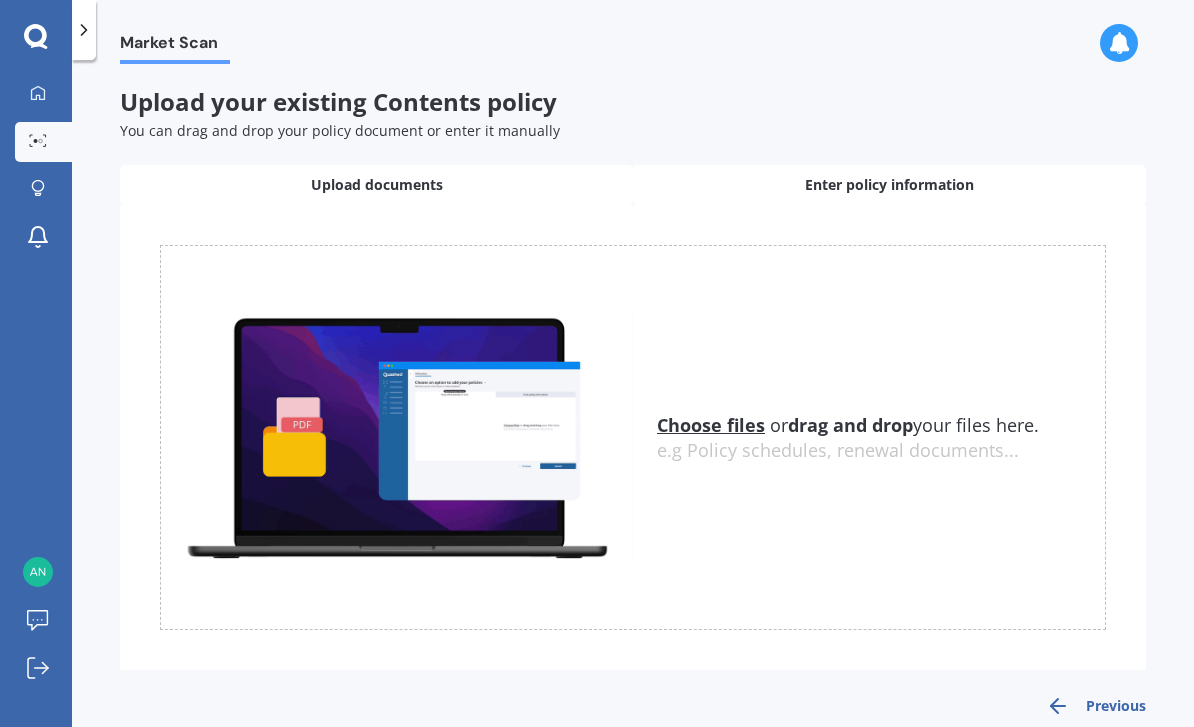 click on "Enter policy information" at bounding box center [889, 185] 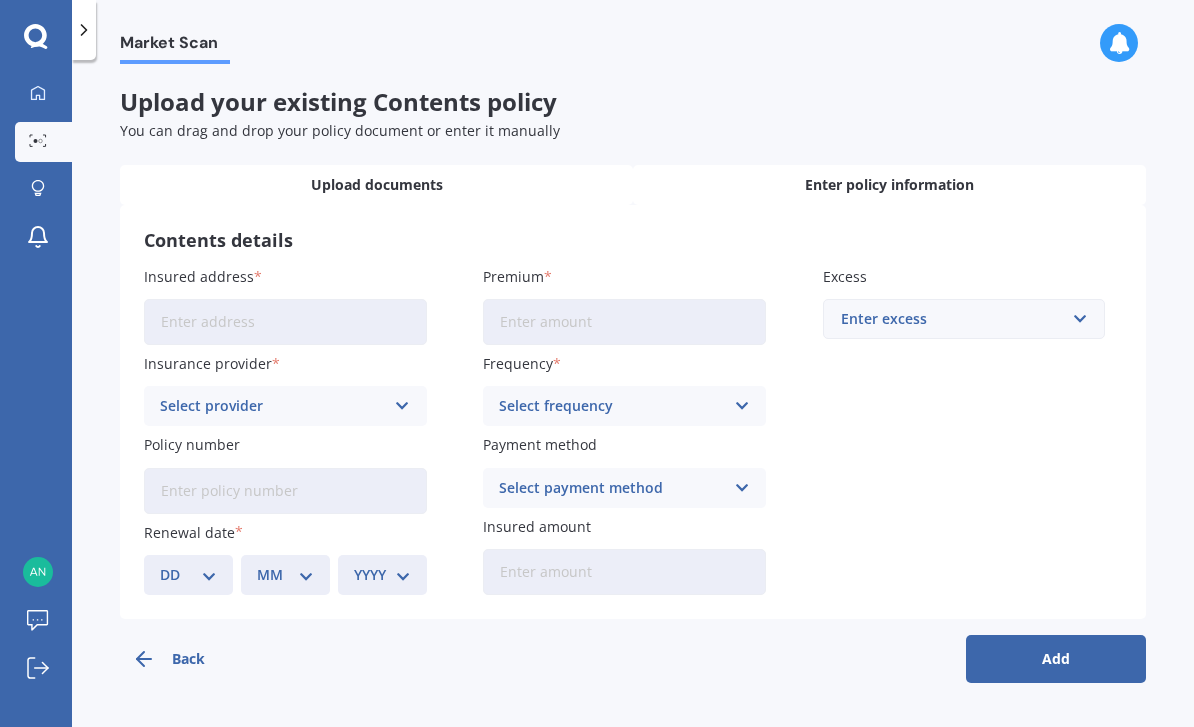 click on "Upload documents" at bounding box center (377, 185) 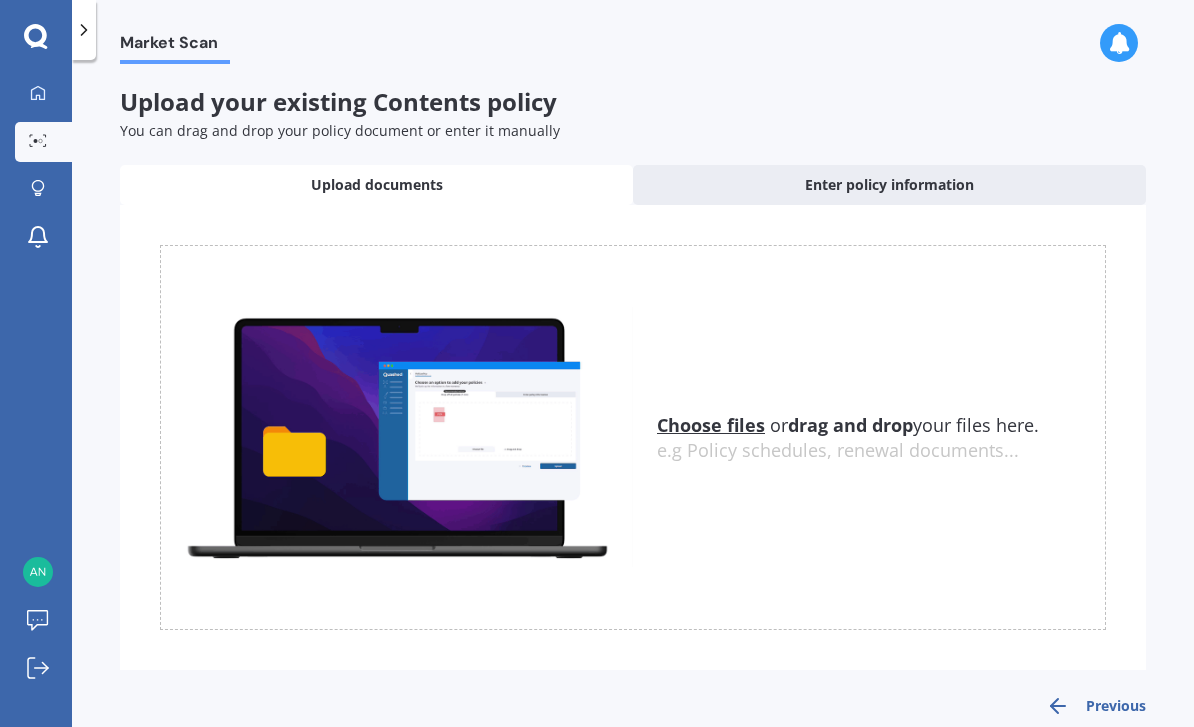 click on "Choose files" at bounding box center (711, 425) 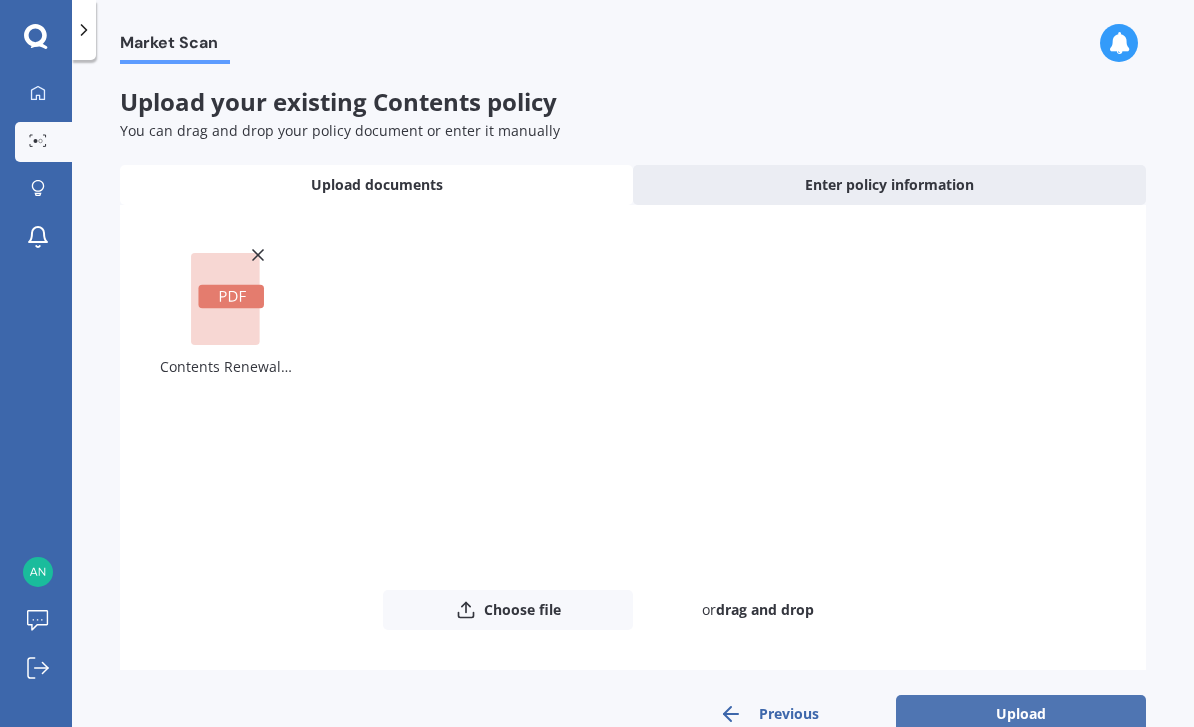 scroll, scrollTop: 64, scrollLeft: 0, axis: vertical 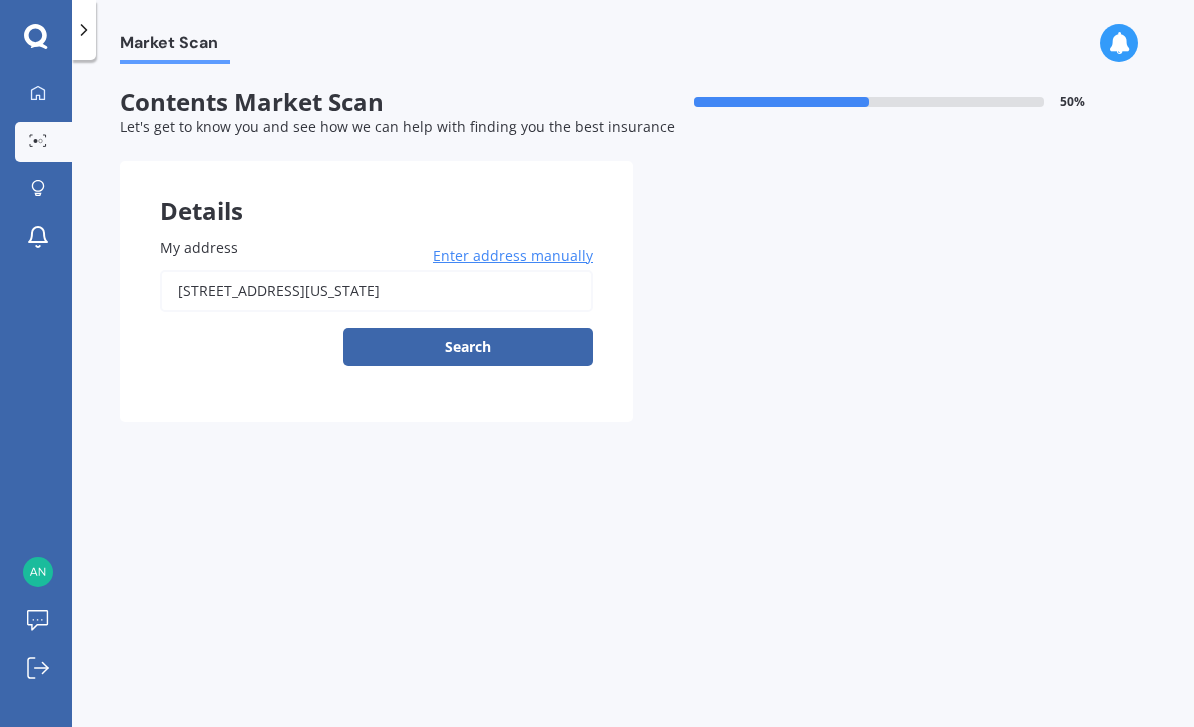 click on "Search" at bounding box center [468, 347] 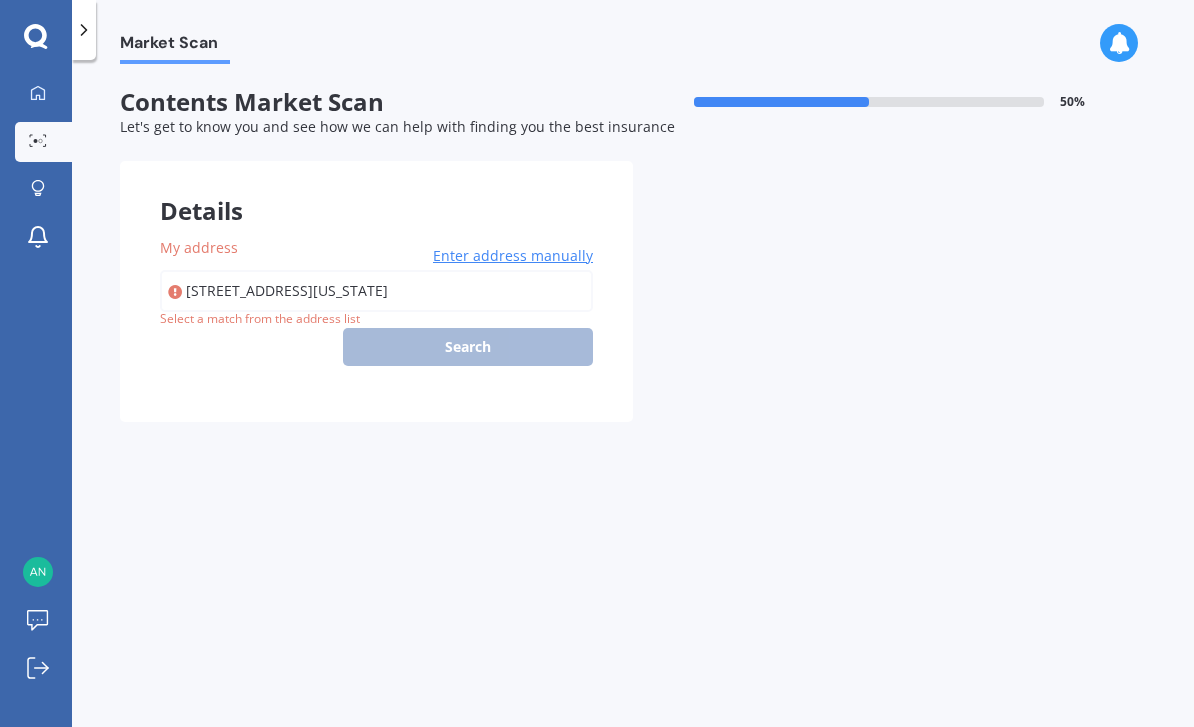 type on "[STREET_ADDRESS][US_STATE]" 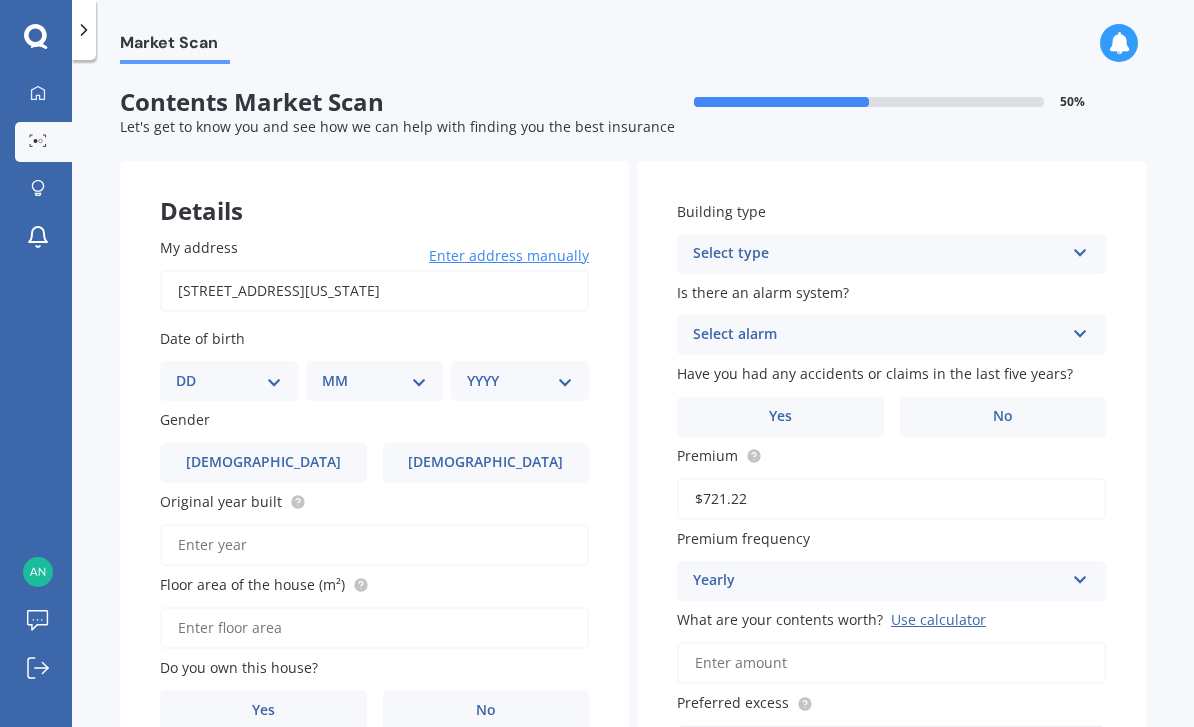 select on "19" 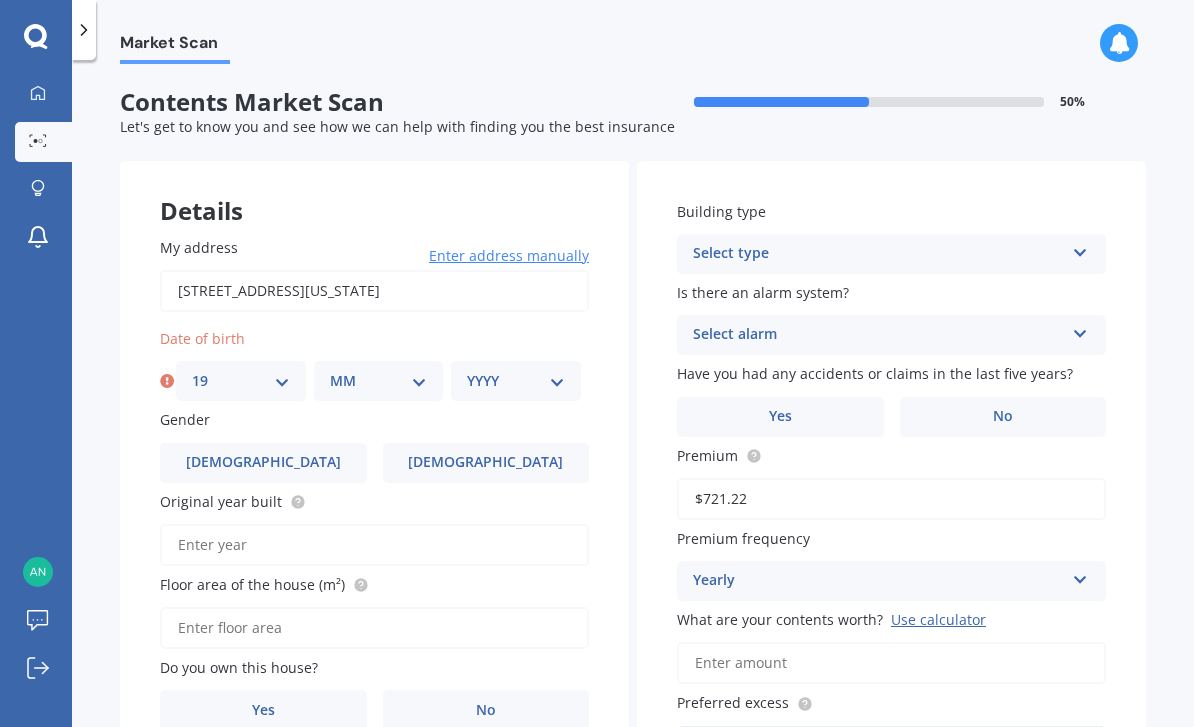 select on "04" 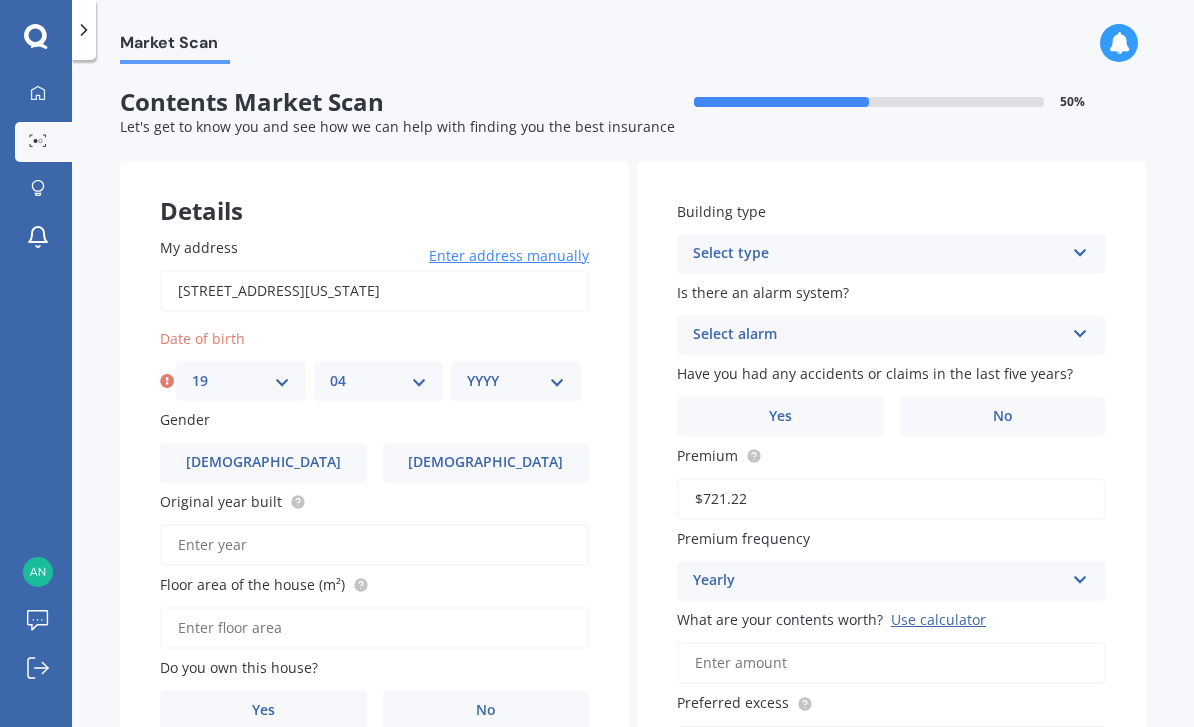 select on "1966" 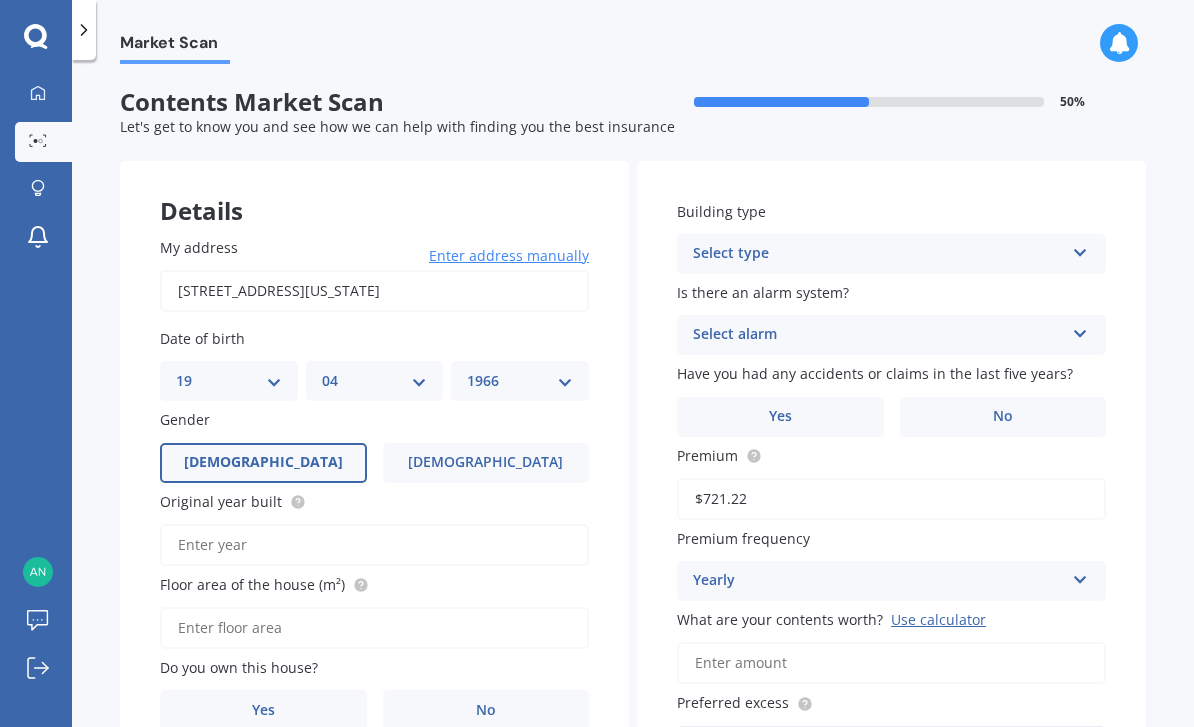 click on "Male" at bounding box center [263, 462] 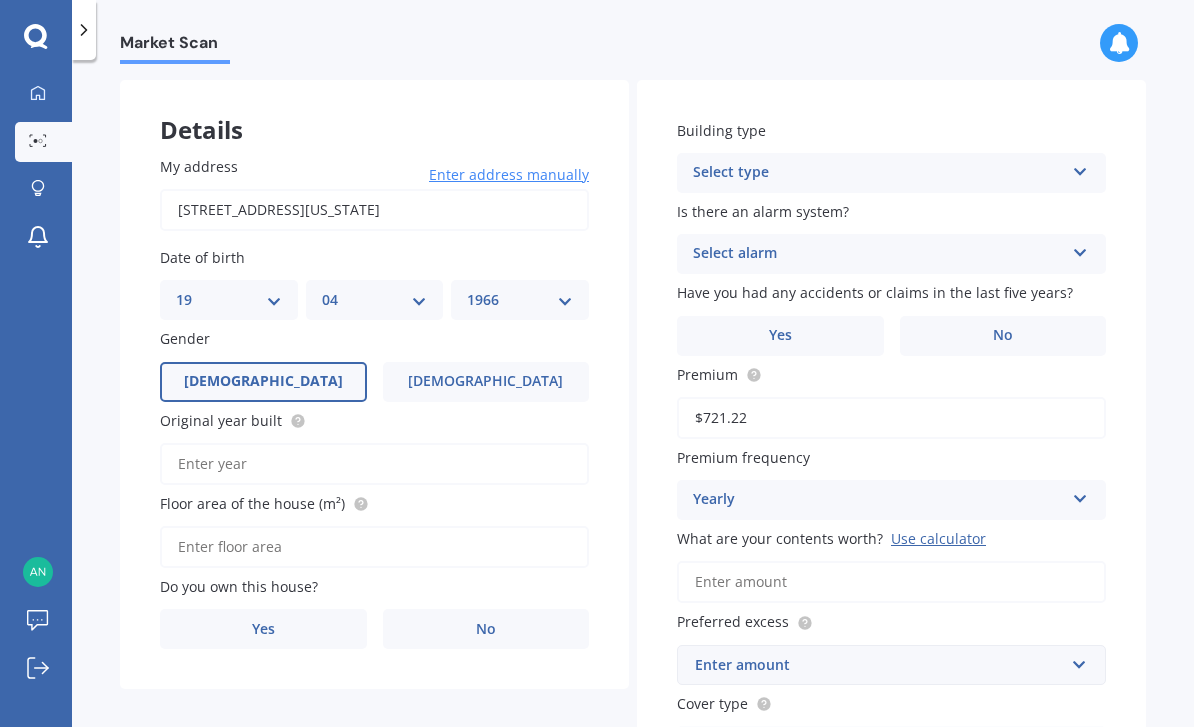 scroll, scrollTop: 144, scrollLeft: 0, axis: vertical 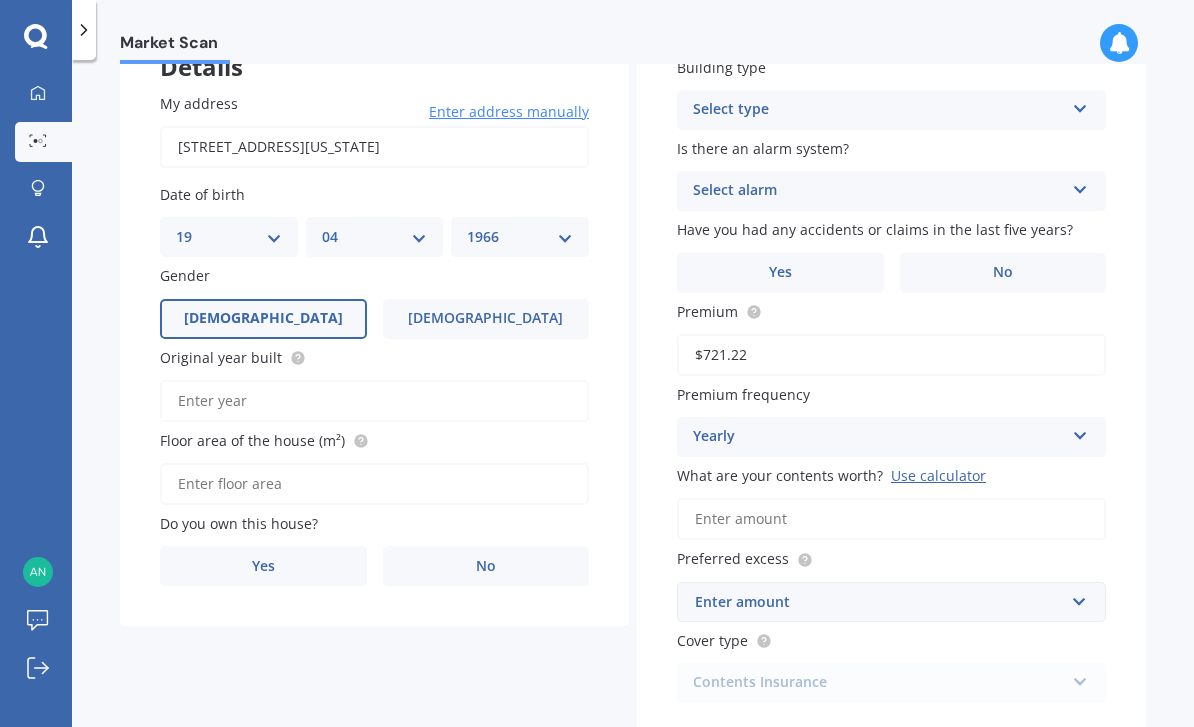 click on "Original year built" at bounding box center [374, 401] 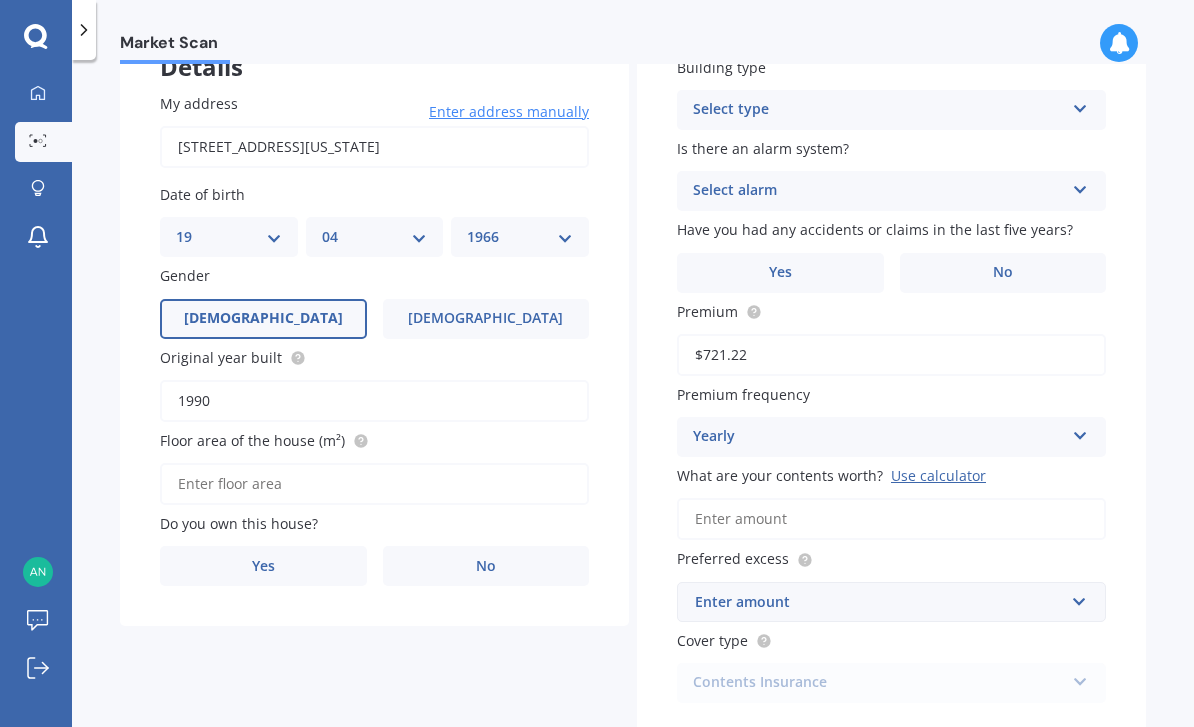 type on "1990" 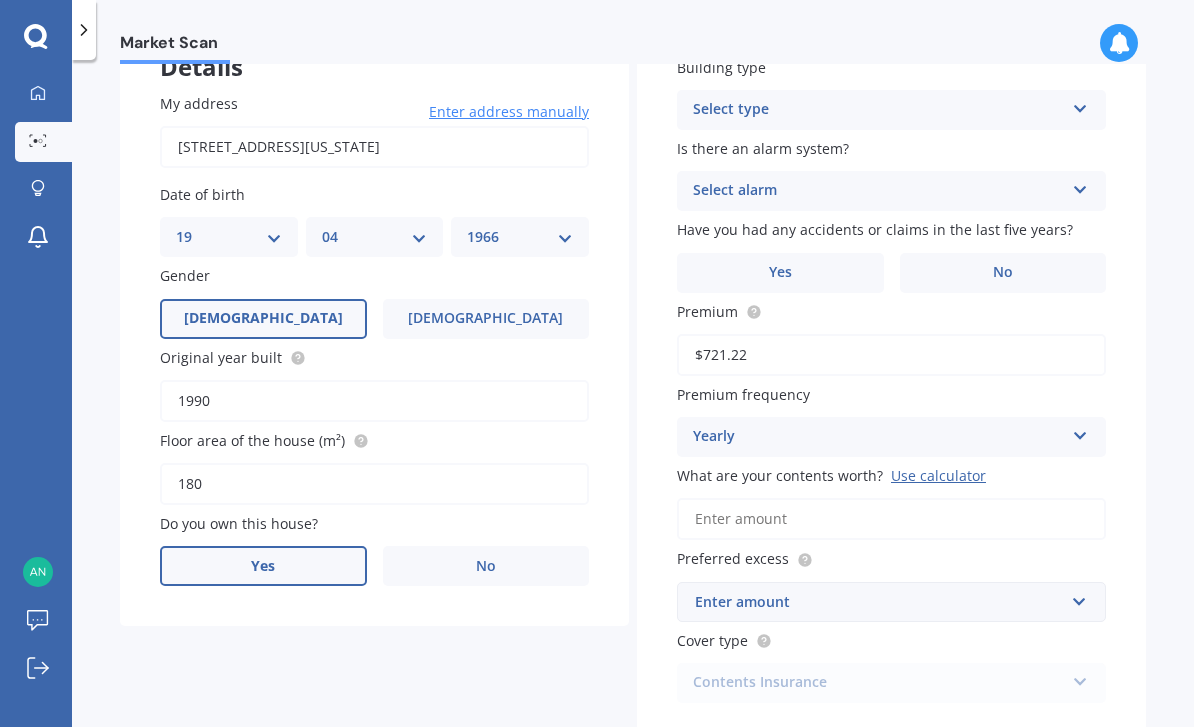 type on "180" 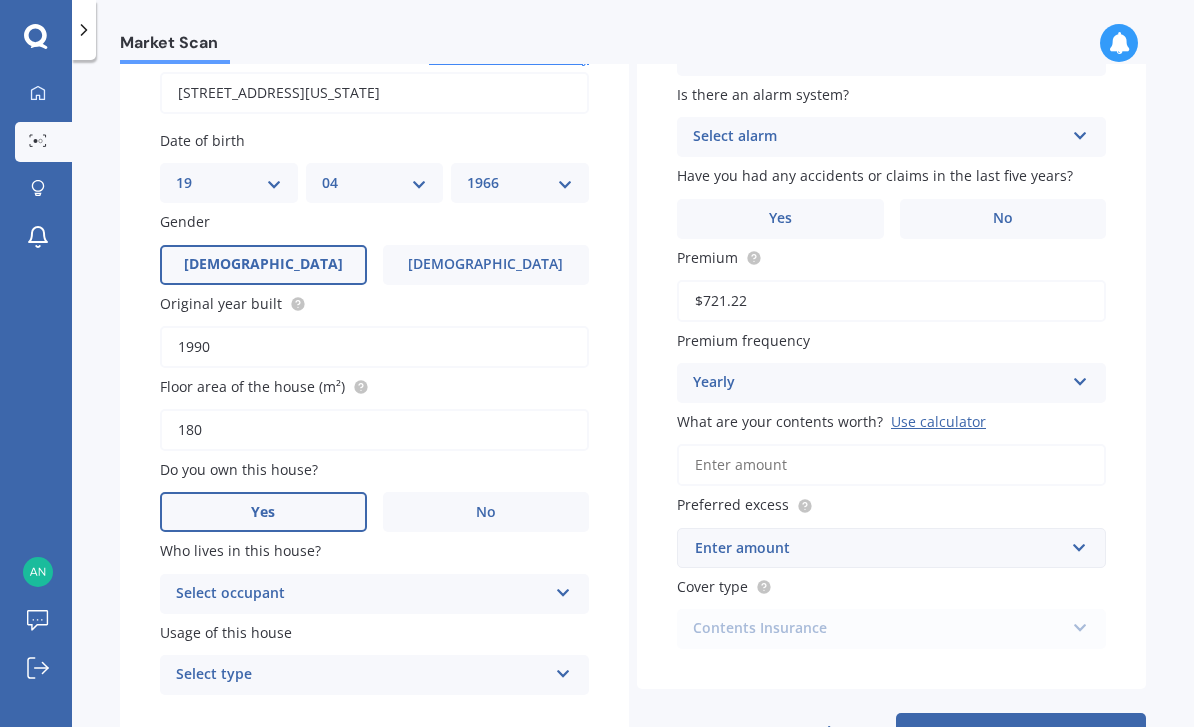 scroll, scrollTop: 196, scrollLeft: 0, axis: vertical 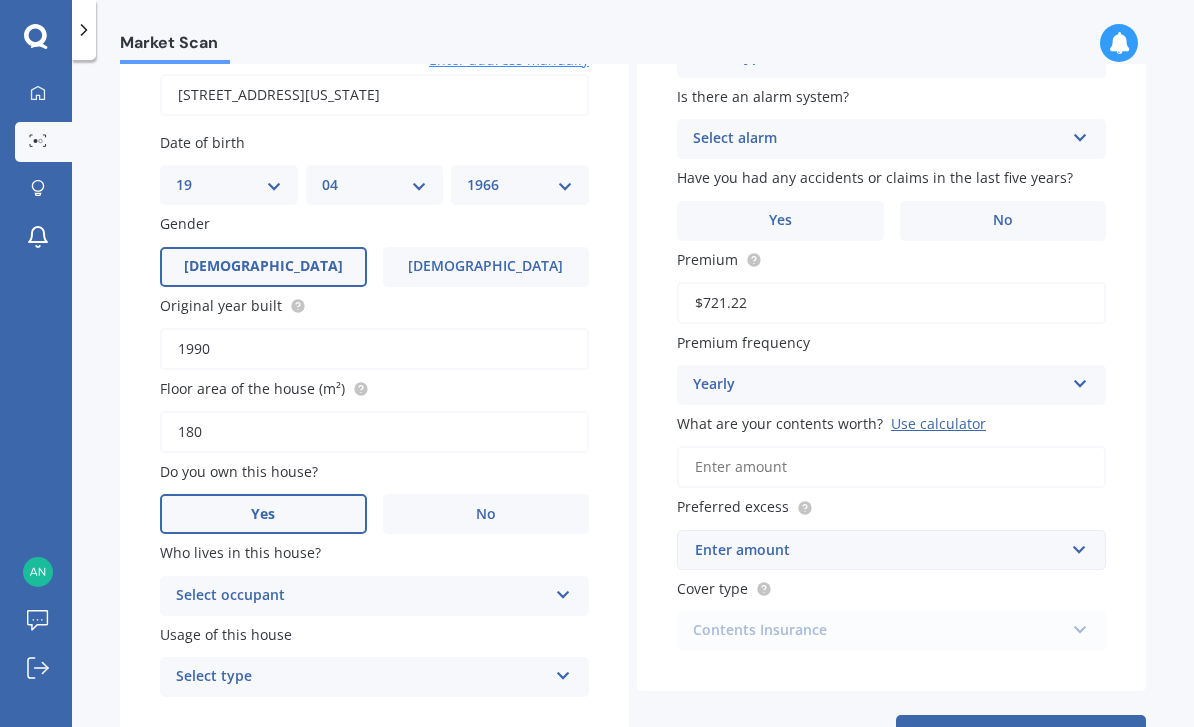 click on "Select occupant" at bounding box center [361, 596] 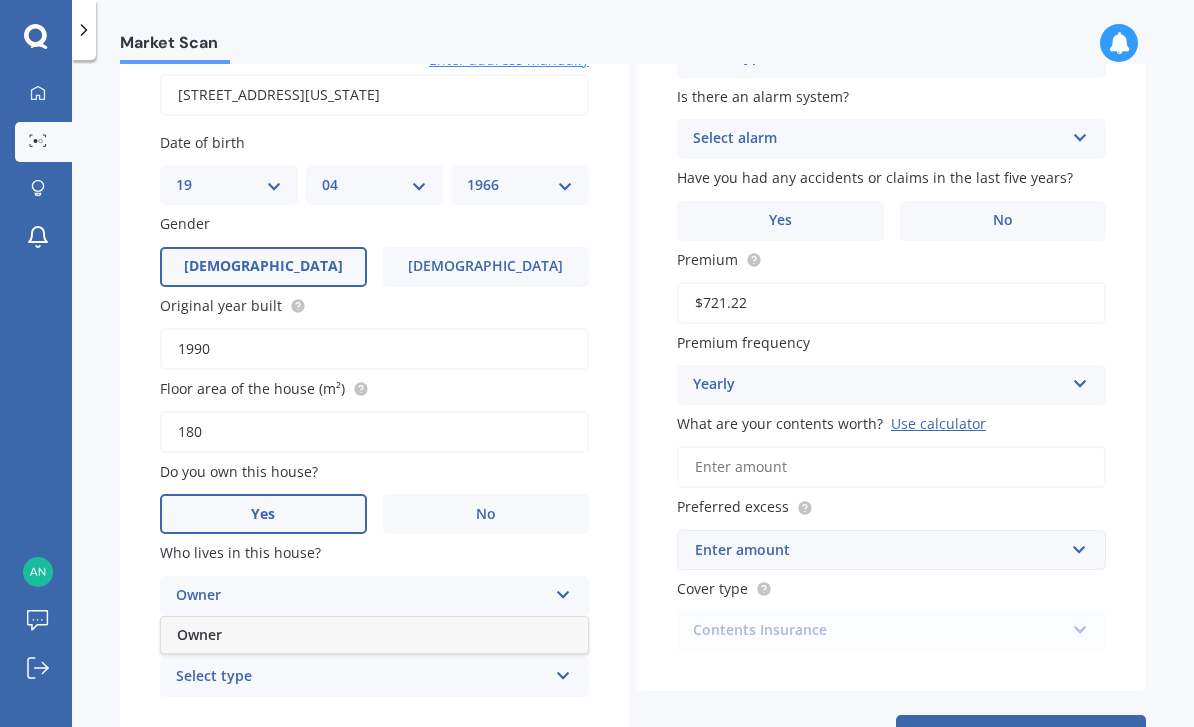 click on "Owner" at bounding box center [374, 635] 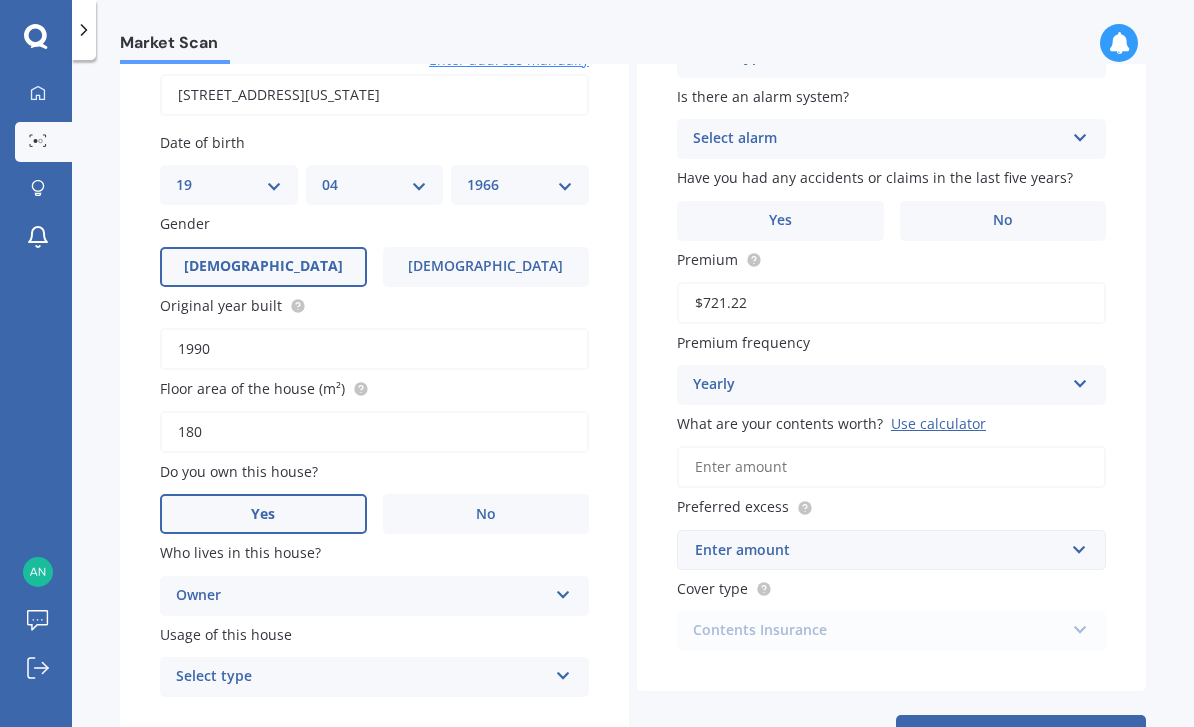 click on "Owner Owner" at bounding box center (374, 596) 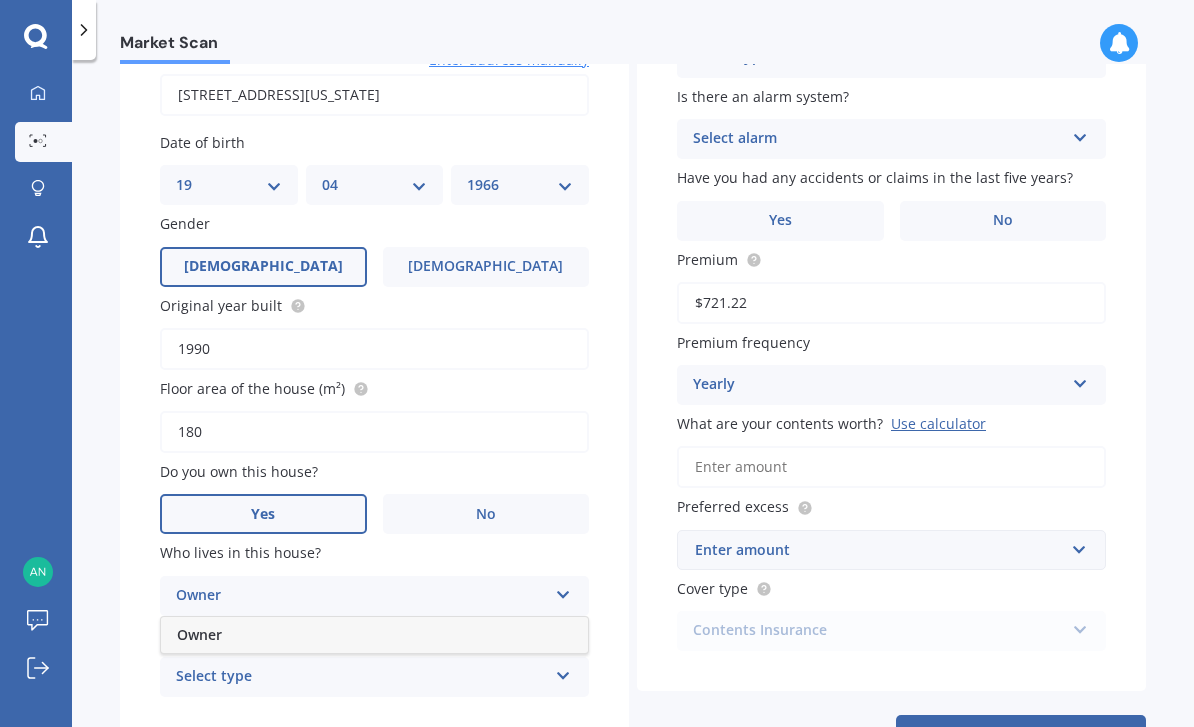 click on "Owner" at bounding box center [374, 635] 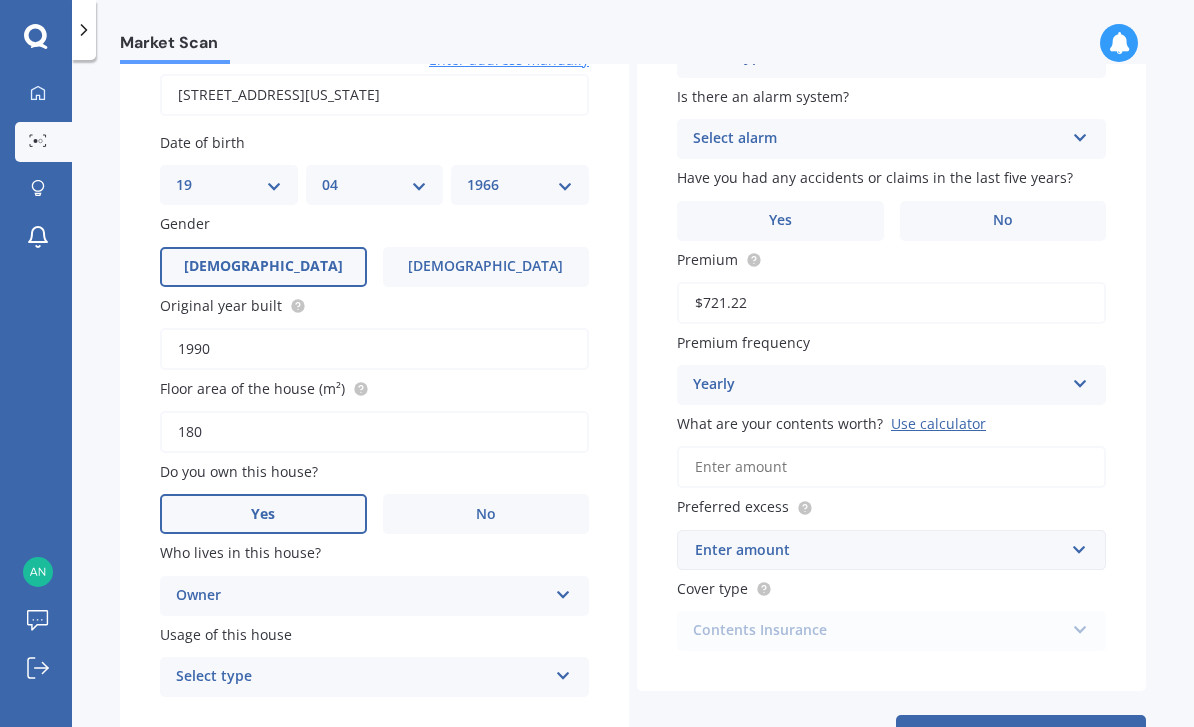click on "Select type" at bounding box center [361, 677] 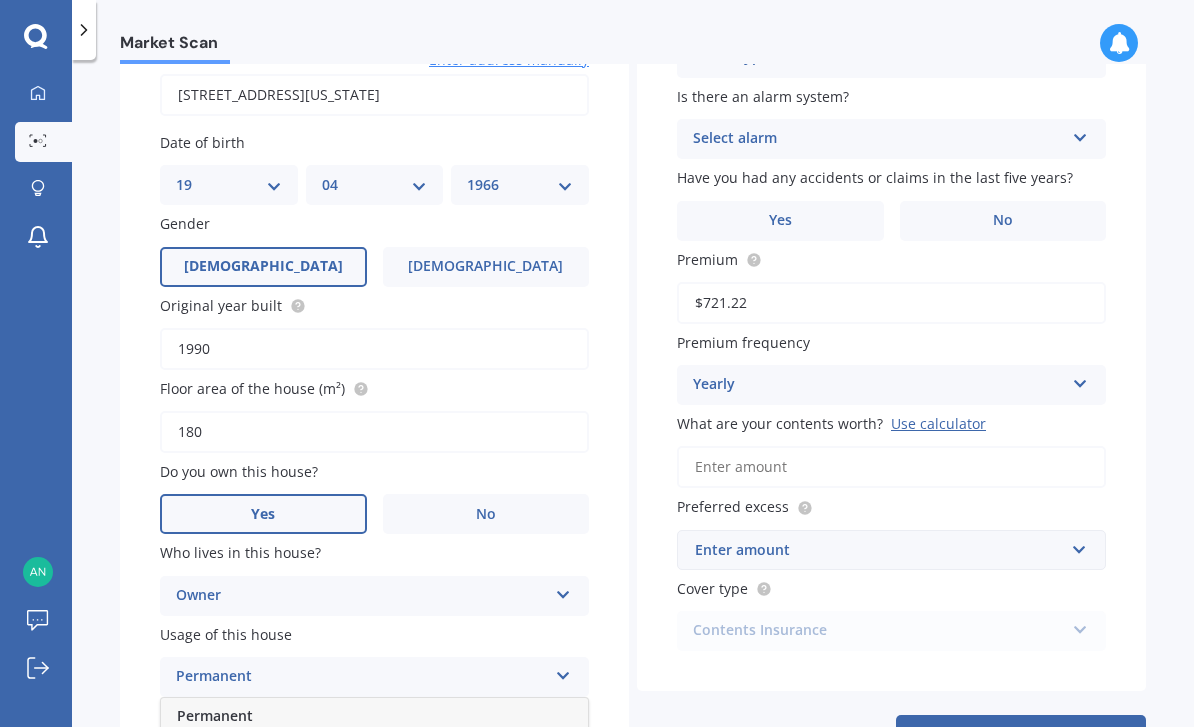 click on "Permanent Permanent Holiday (without tenancy)" at bounding box center [374, 677] 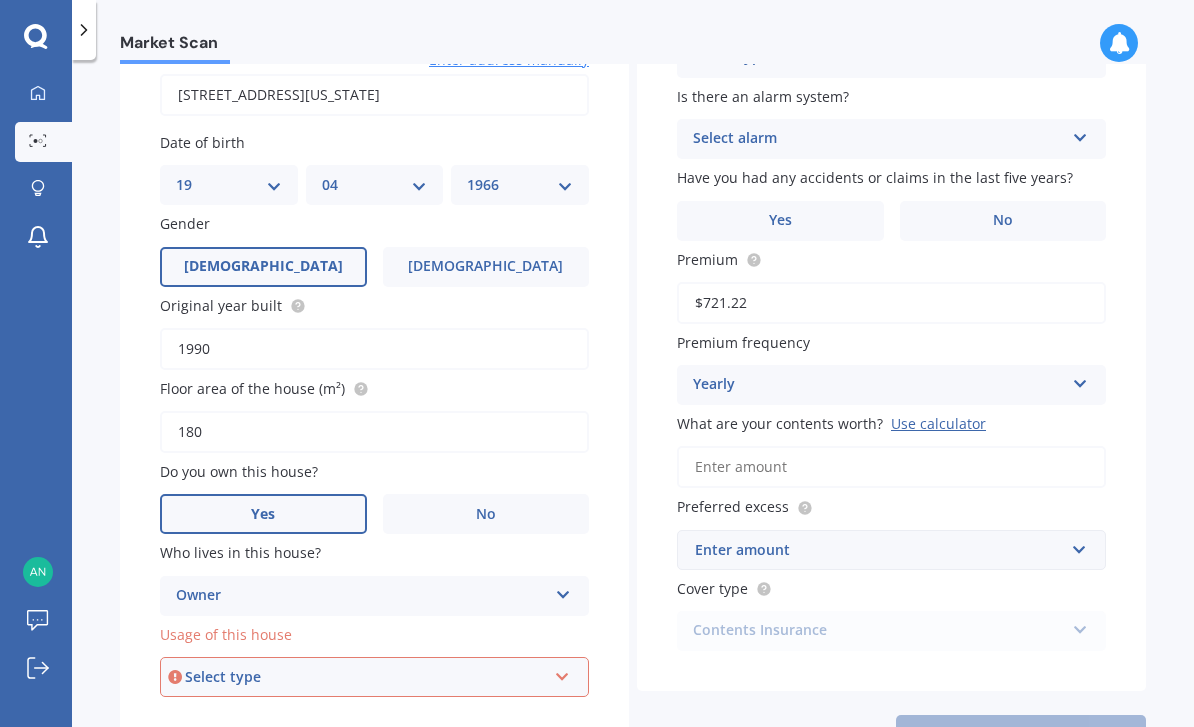 click on "Select type" at bounding box center (365, 677) 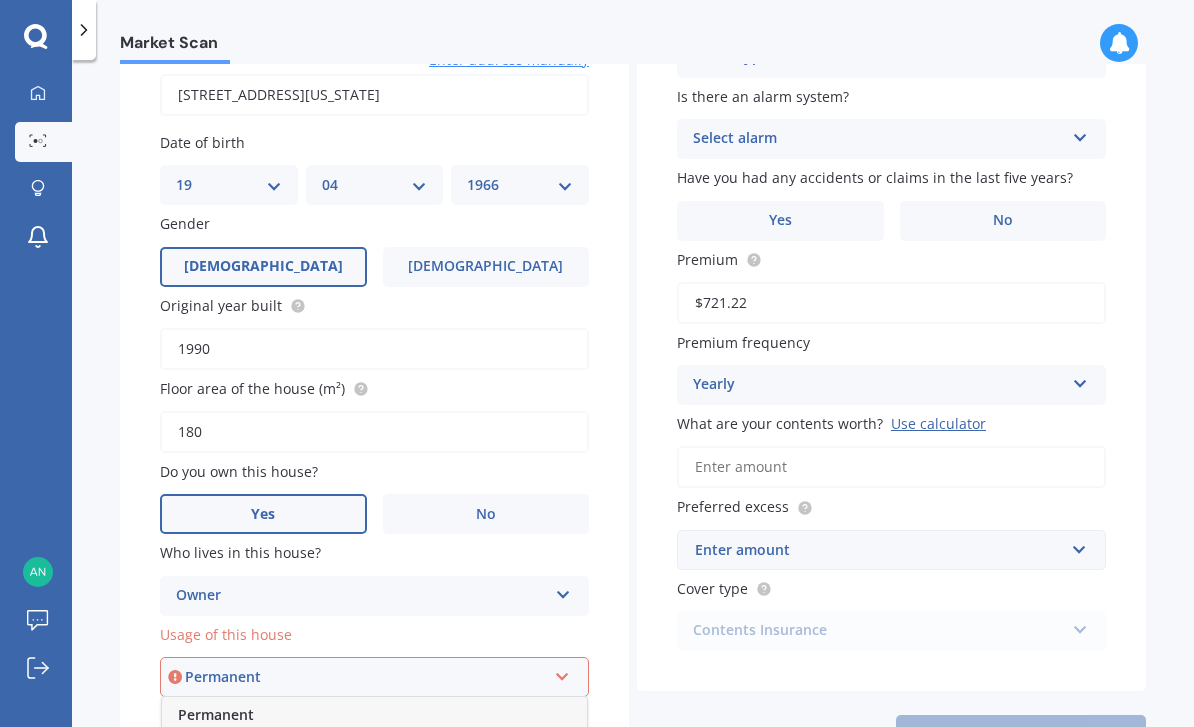 click on "Permanent" at bounding box center (216, 714) 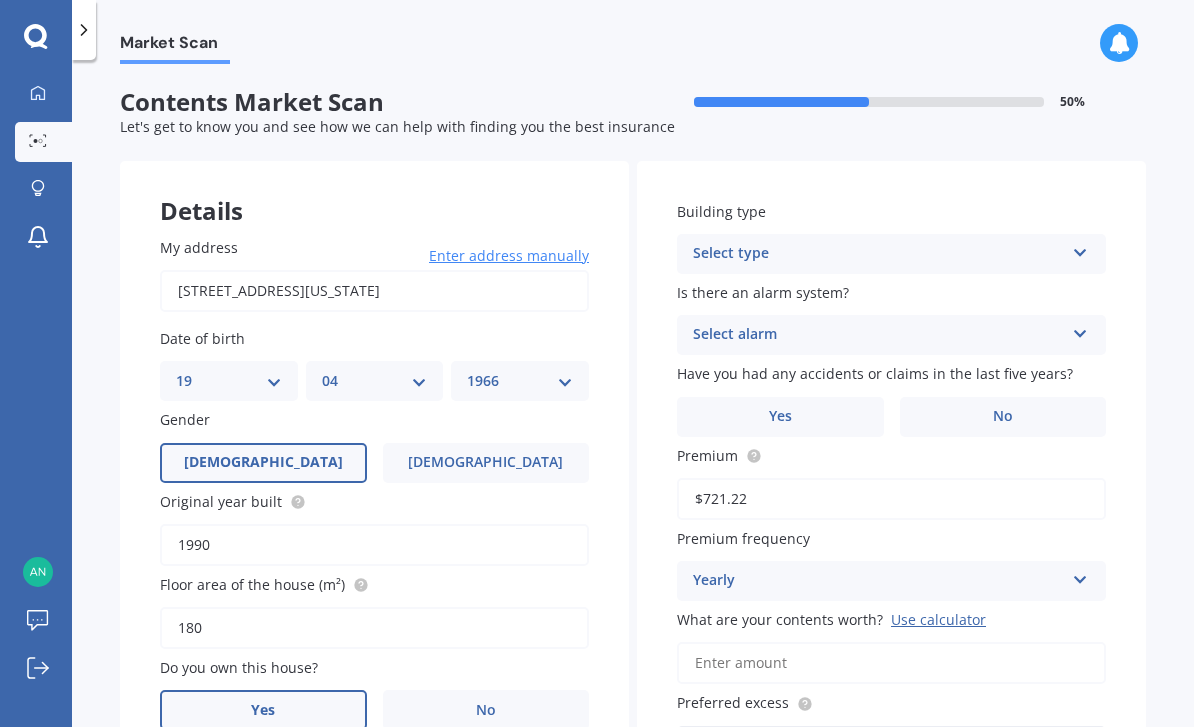 scroll, scrollTop: 0, scrollLeft: 0, axis: both 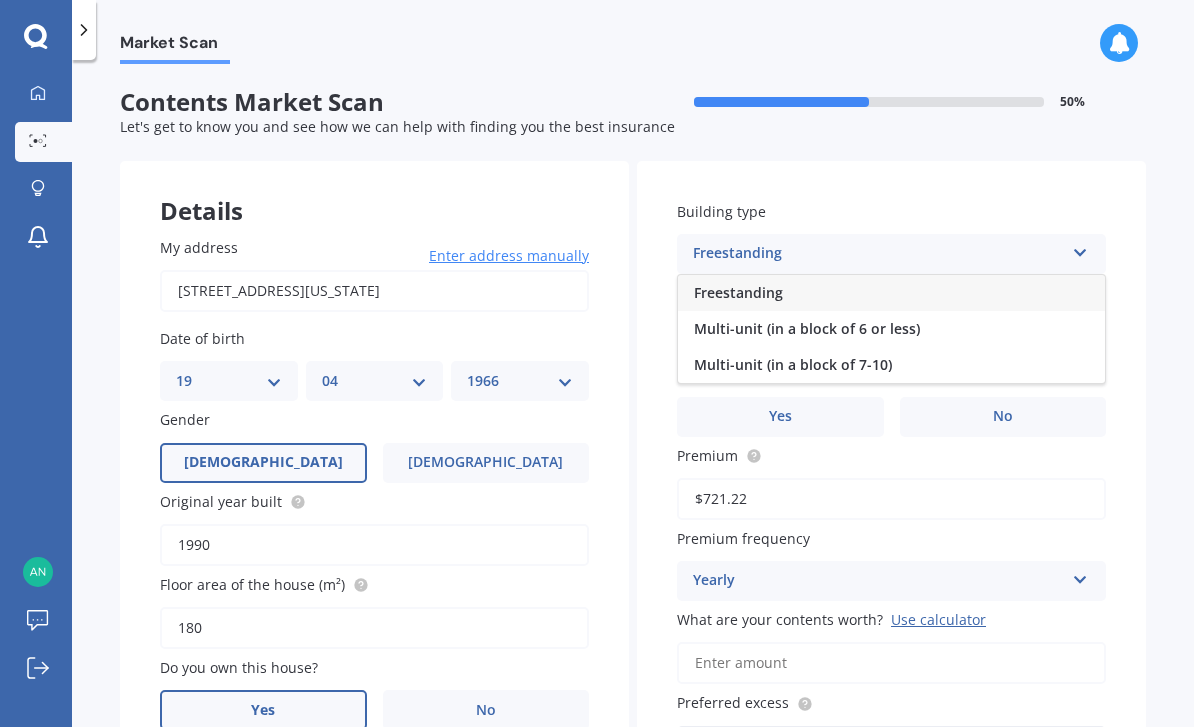 click on "Freestanding" at bounding box center (738, 292) 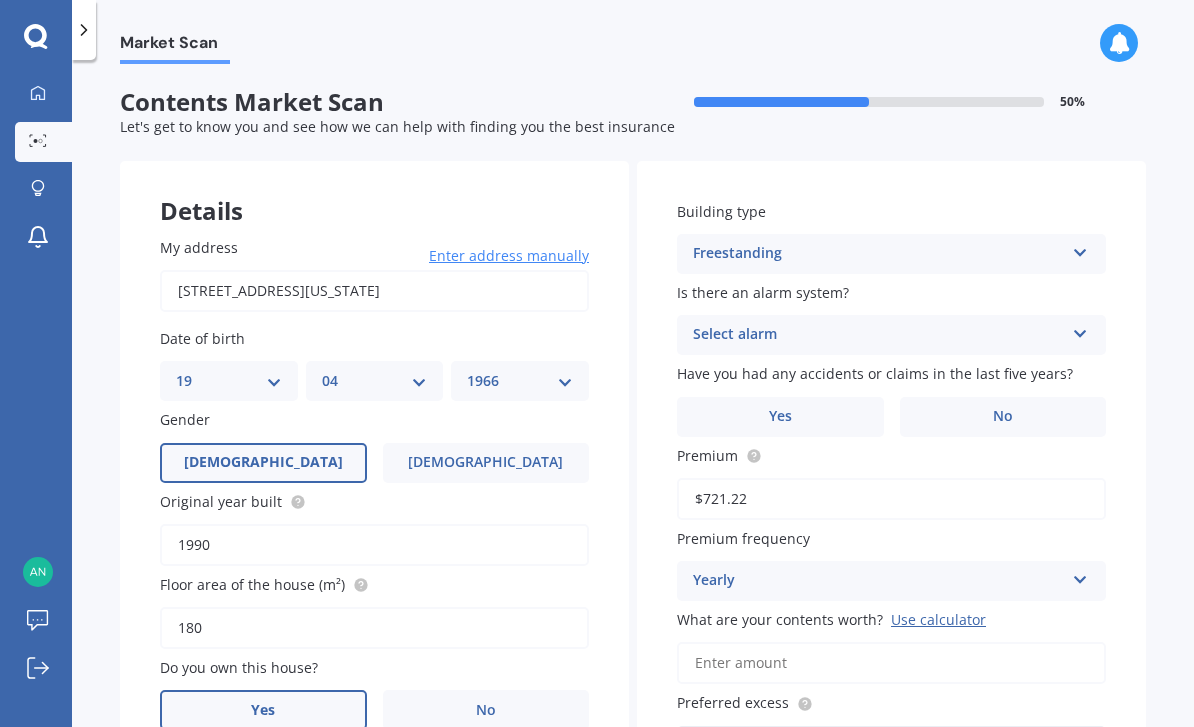click on "Select alarm" at bounding box center (878, 335) 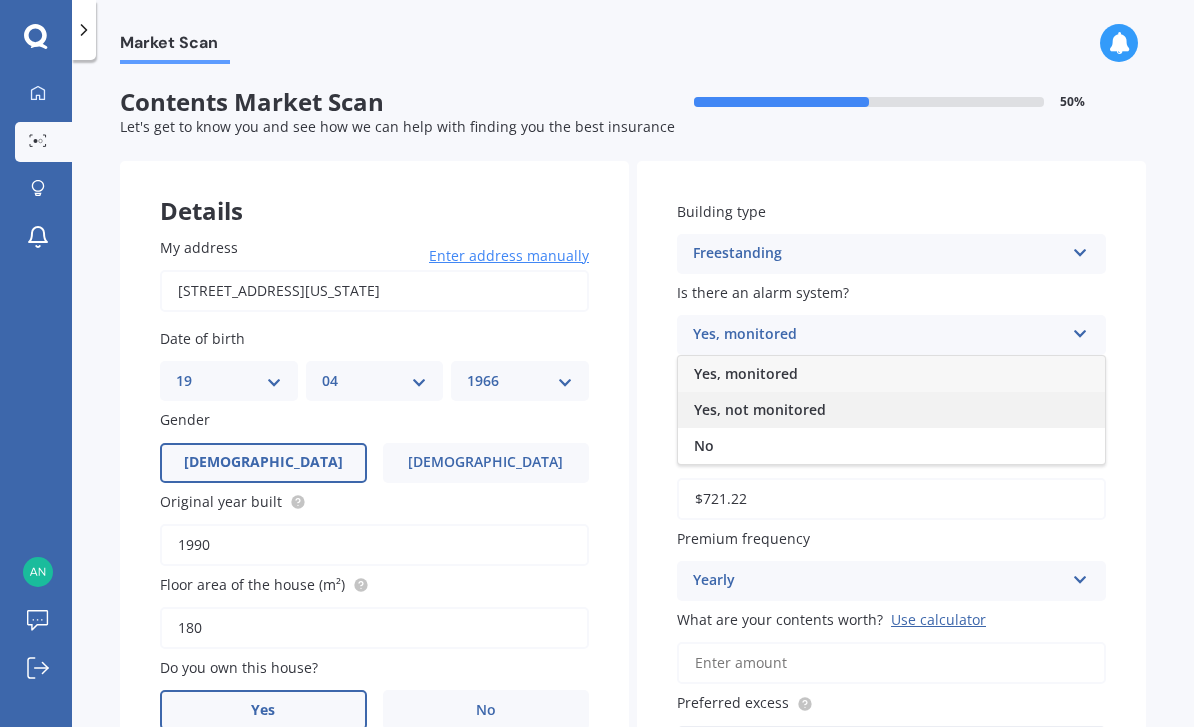 click on "Yes, not monitored" at bounding box center [760, 409] 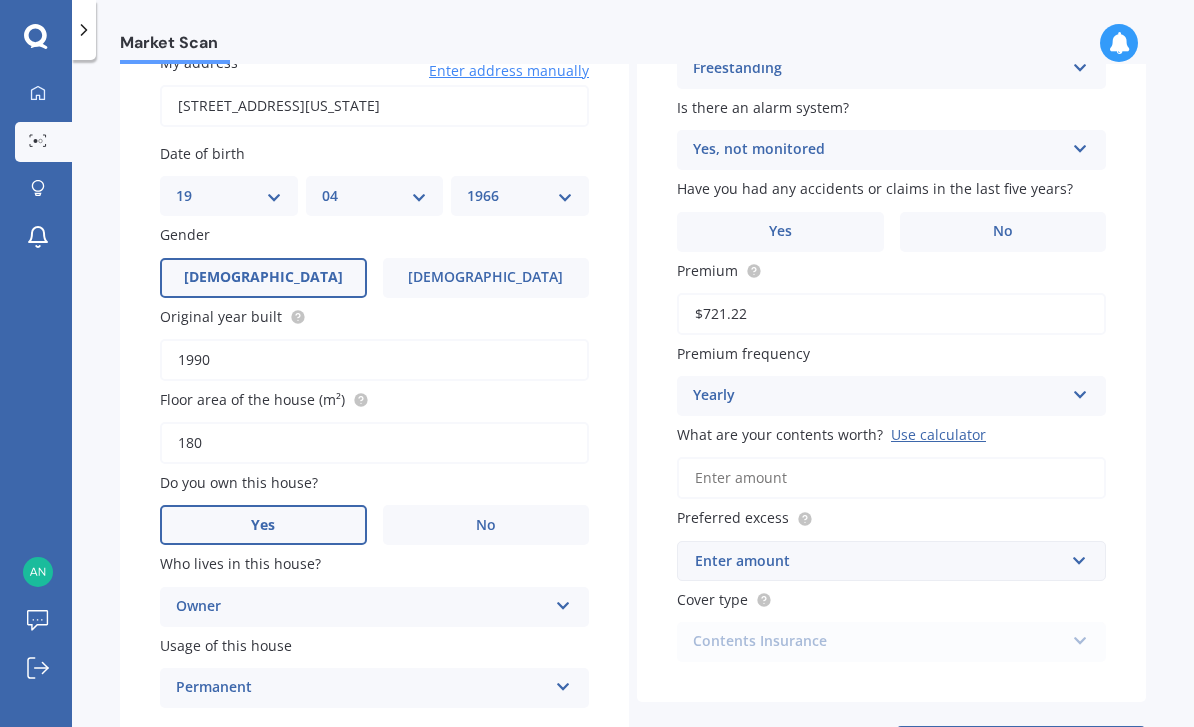 scroll, scrollTop: 186, scrollLeft: 0, axis: vertical 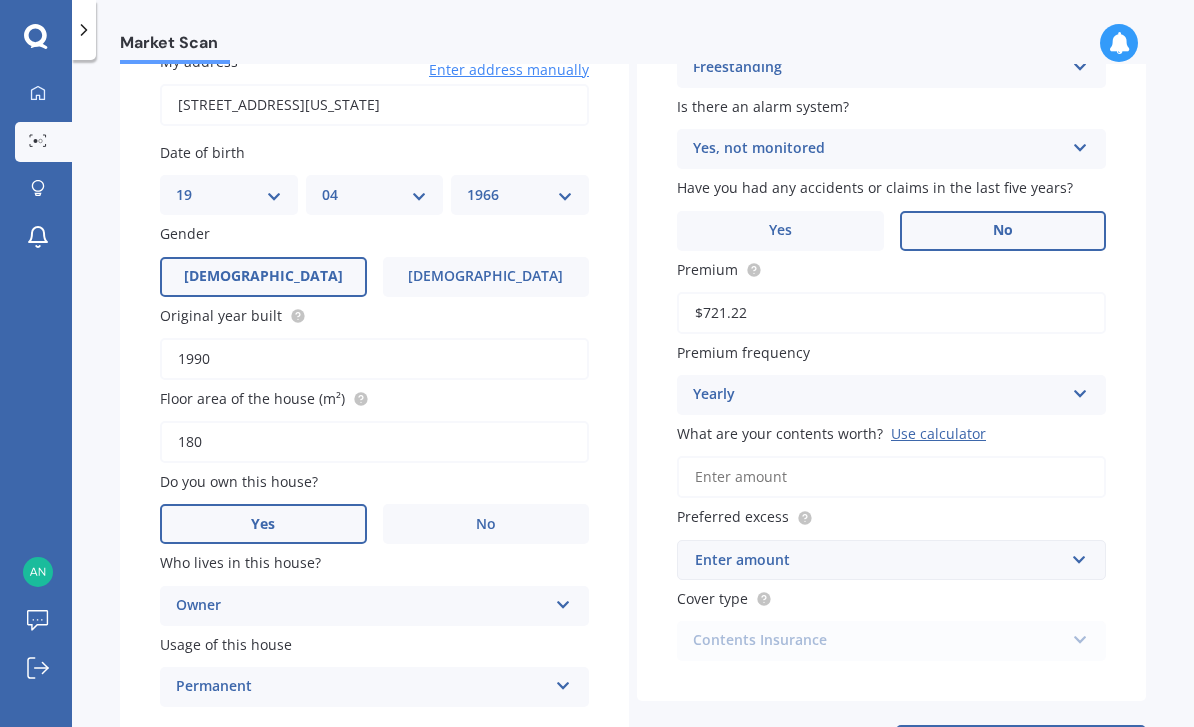 click on "No" at bounding box center (1003, 231) 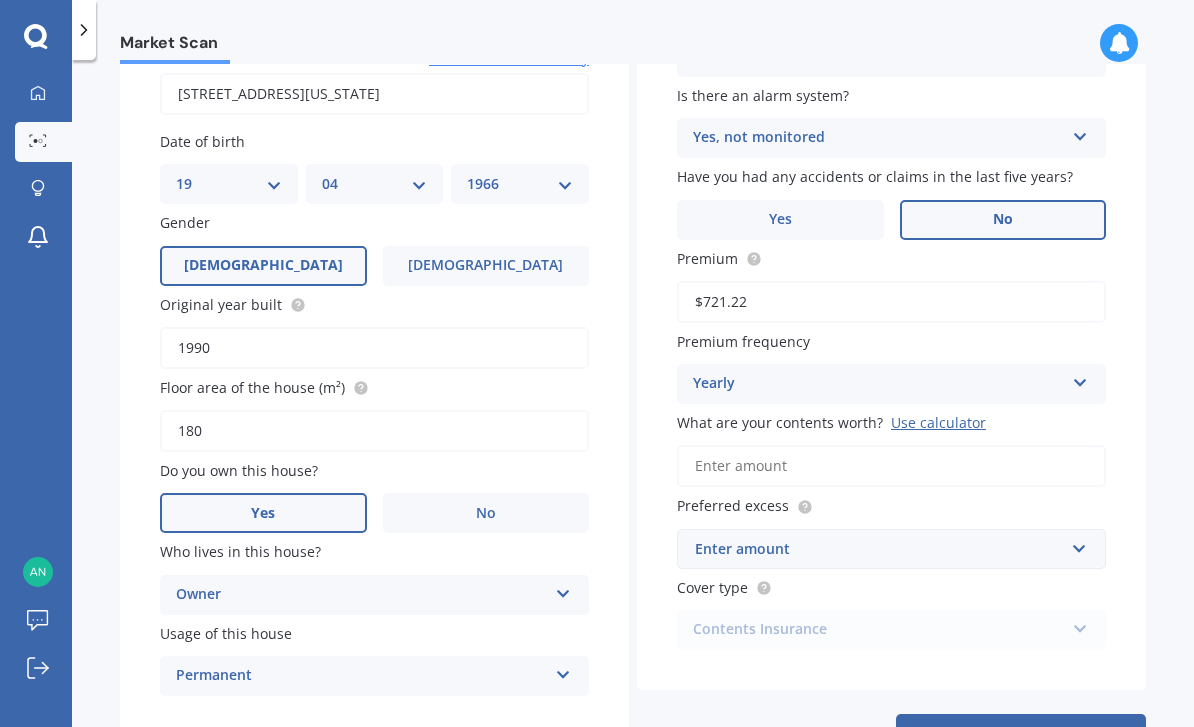 scroll, scrollTop: 196, scrollLeft: 0, axis: vertical 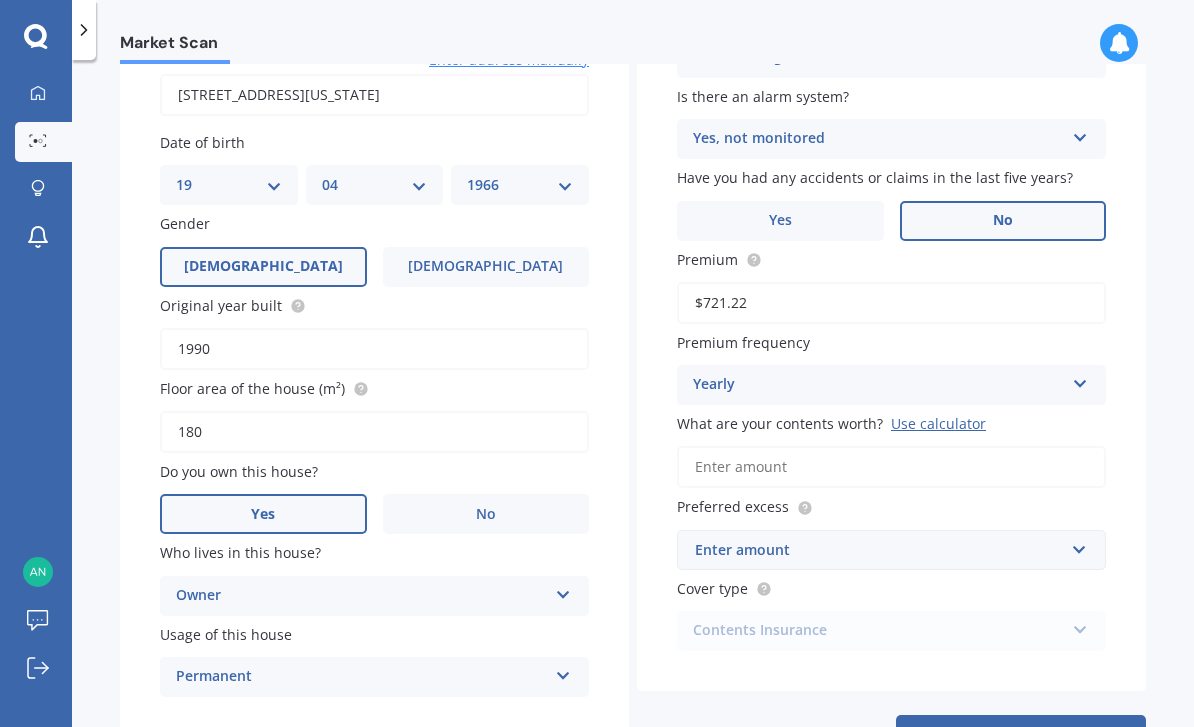 click on "What are your contents worth? Use calculator" at bounding box center (891, 467) 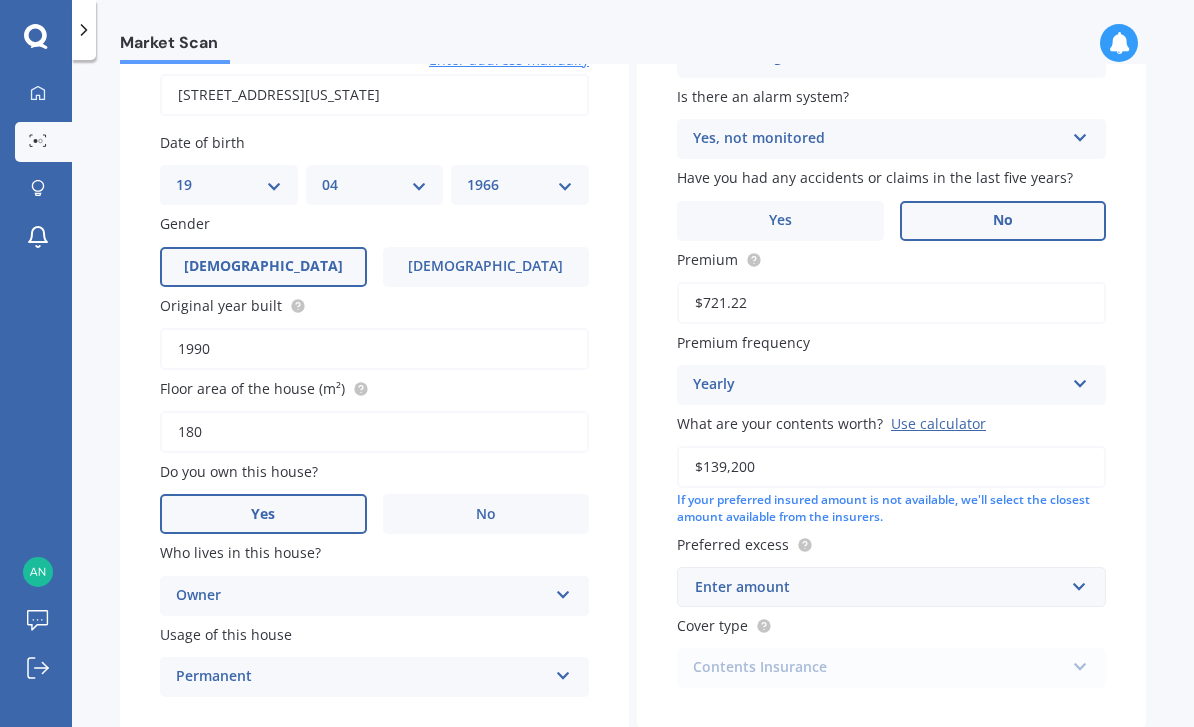 click on "$139,200" at bounding box center (891, 467) 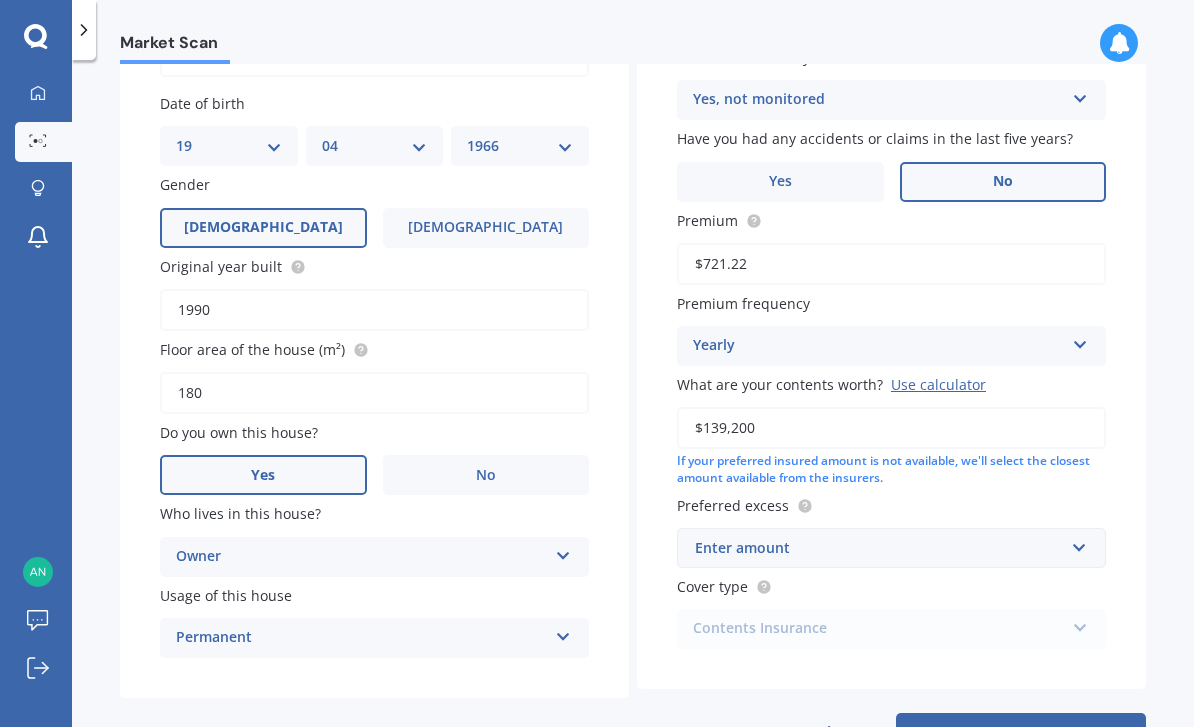 scroll, scrollTop: 232, scrollLeft: 0, axis: vertical 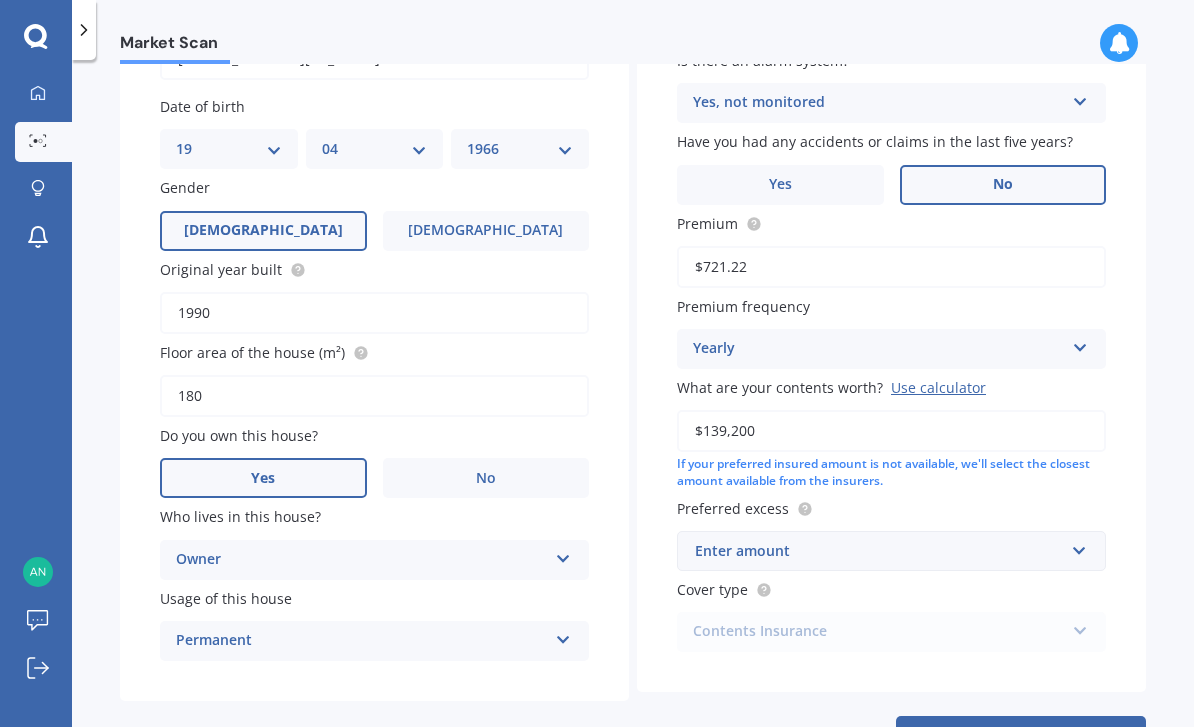 click on "$139,200" at bounding box center [891, 431] 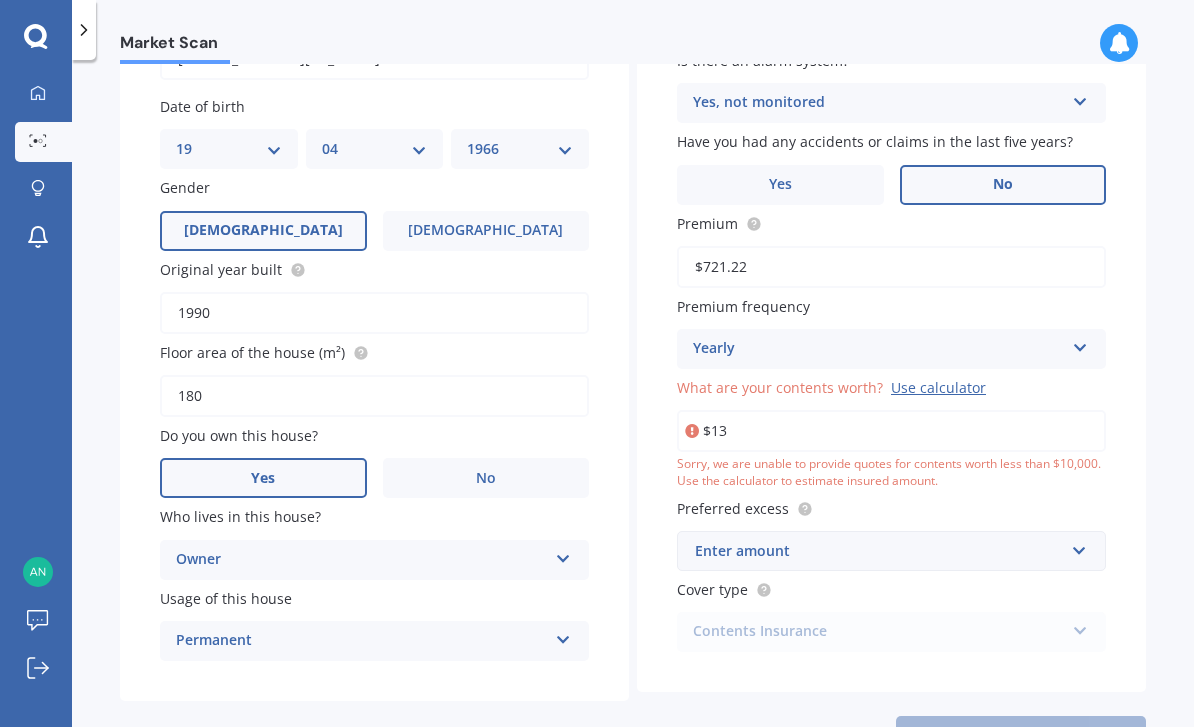 type on "$1" 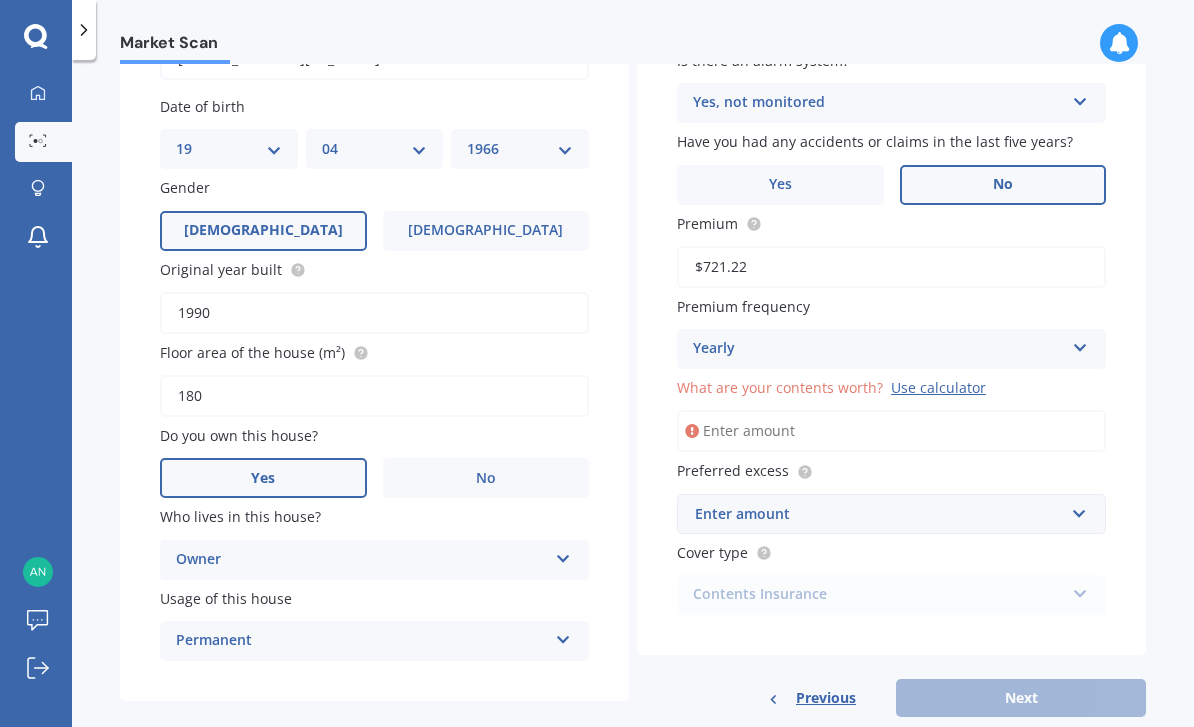 scroll, scrollTop: 196, scrollLeft: 0, axis: vertical 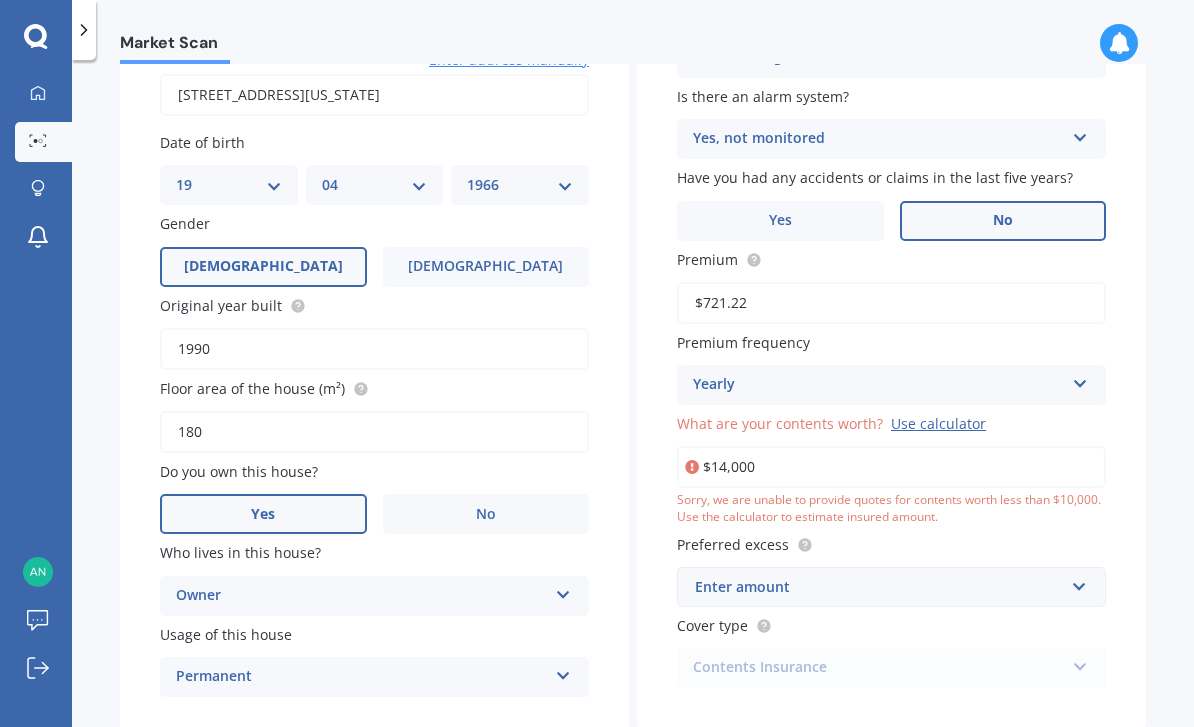 type on "$140,000" 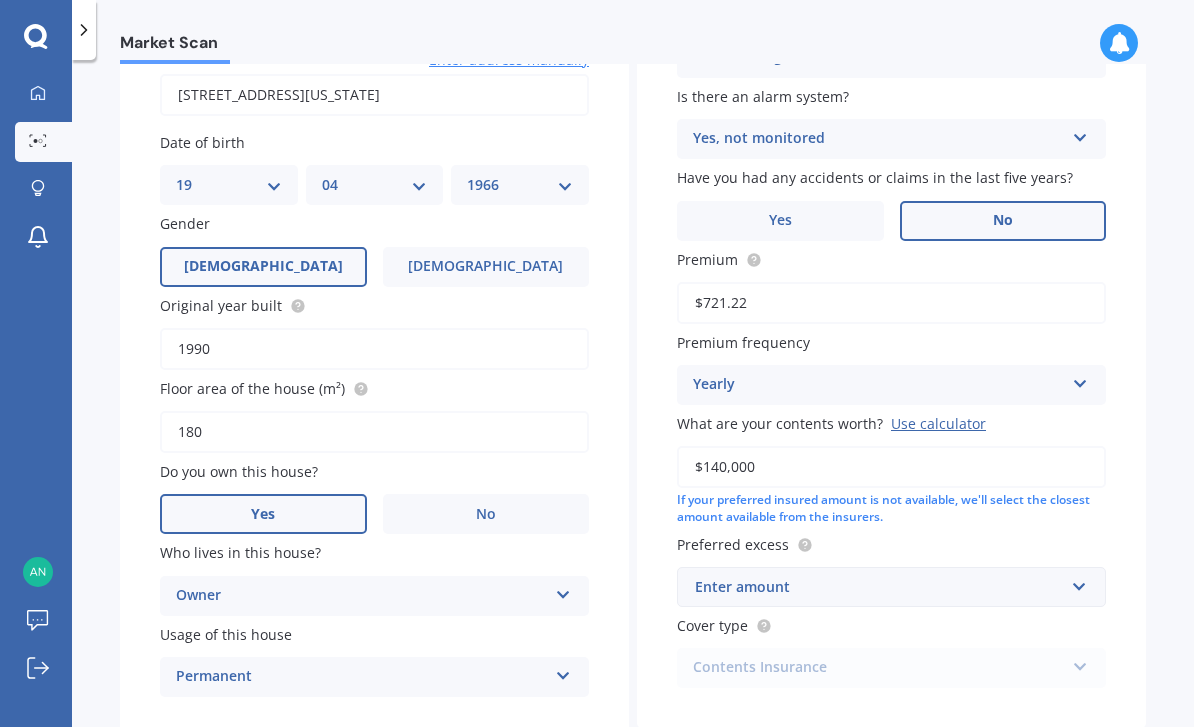 click on "Enter amount" at bounding box center [879, 587] 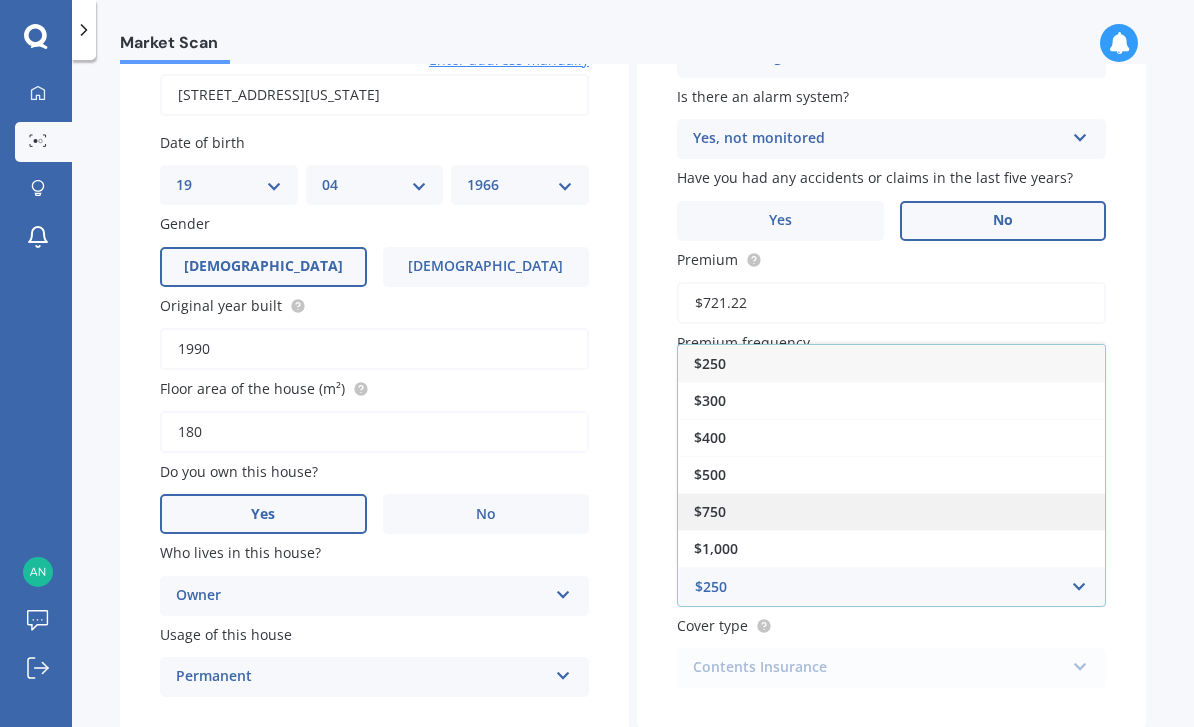 click on "$750" at bounding box center (891, 511) 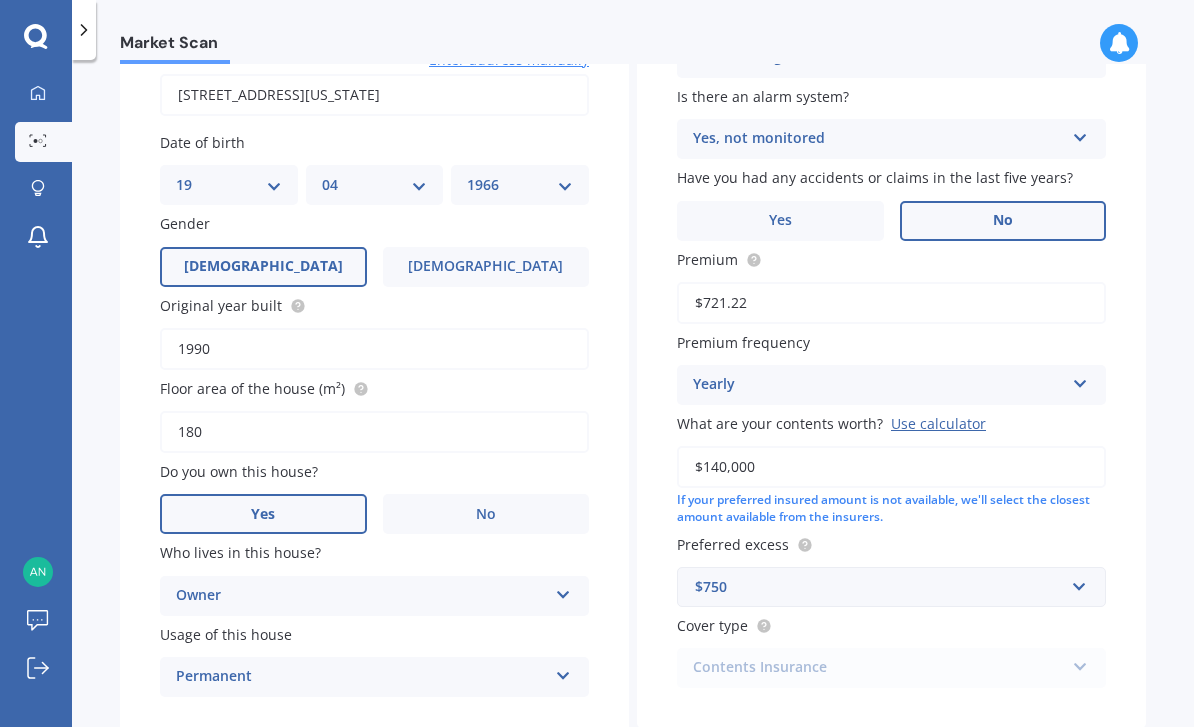 click on "Contents Insurance Contents Insurance Limited Contents" at bounding box center (891, 668) 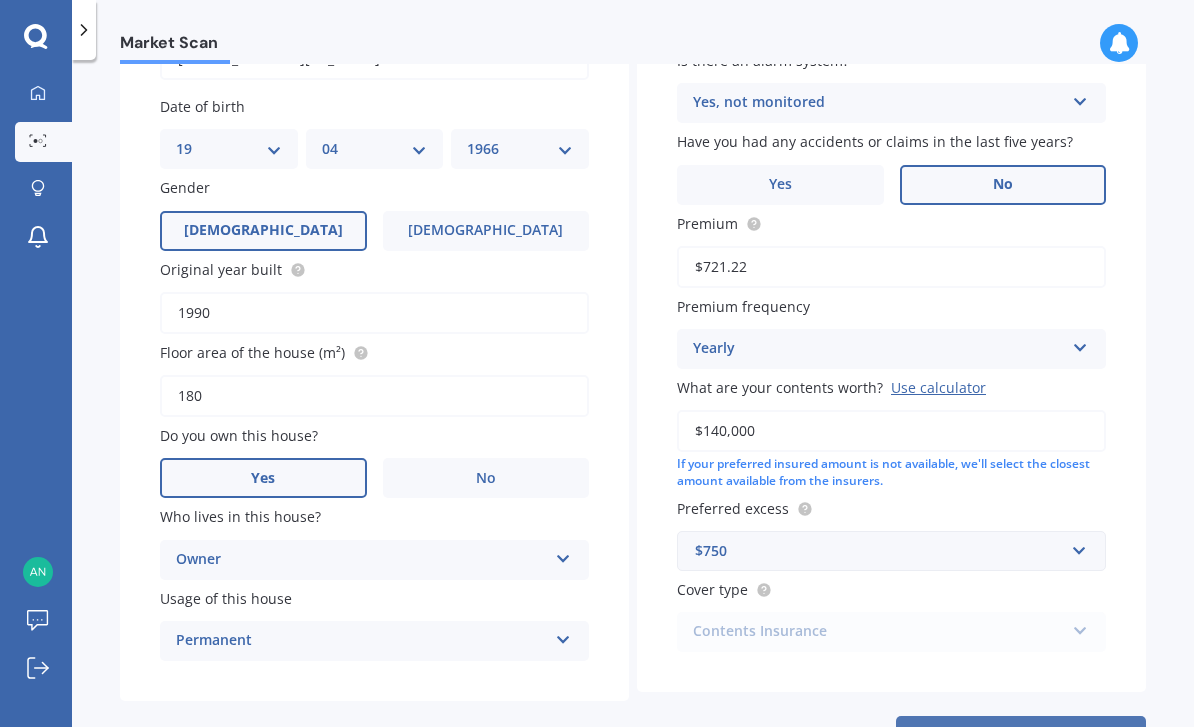 click on "Next" at bounding box center [1021, 735] 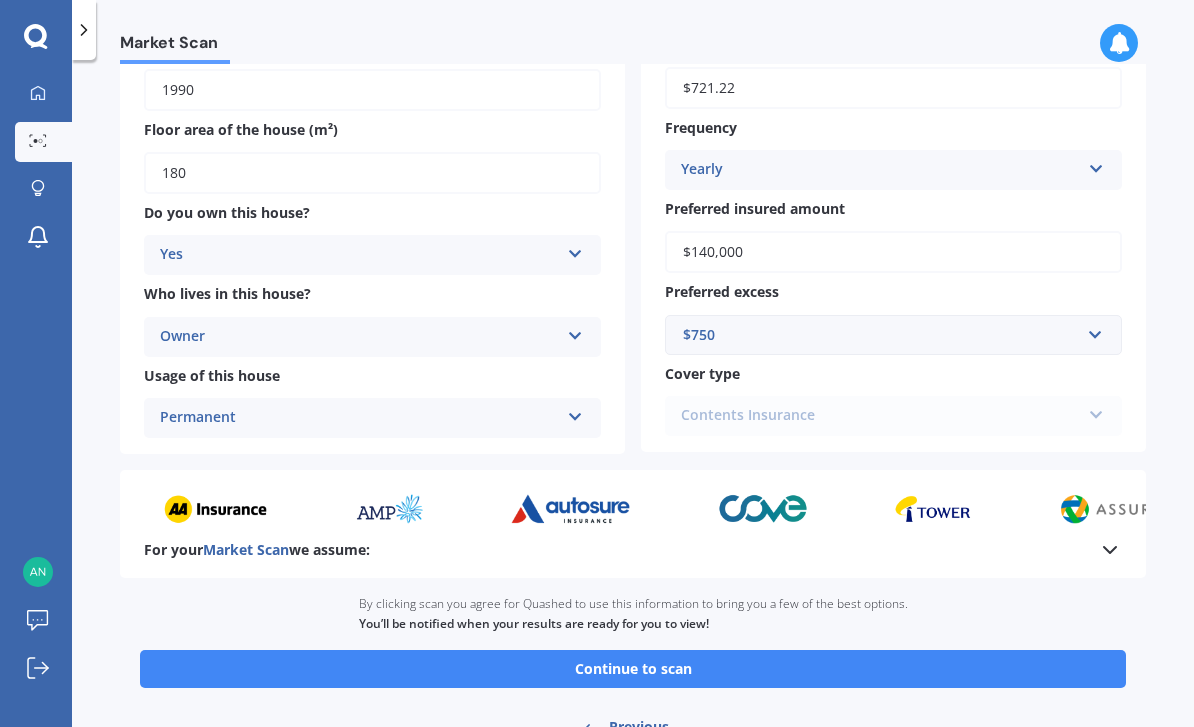 scroll, scrollTop: 387, scrollLeft: 0, axis: vertical 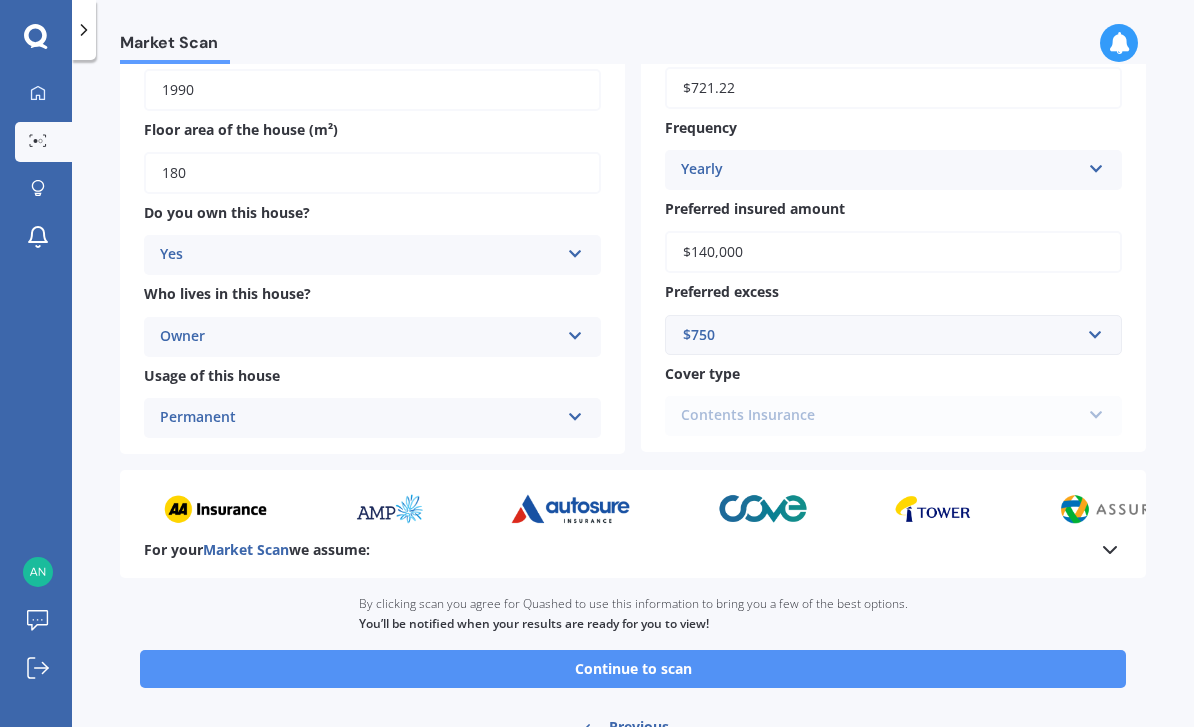 click on "Continue to scan" at bounding box center (633, 669) 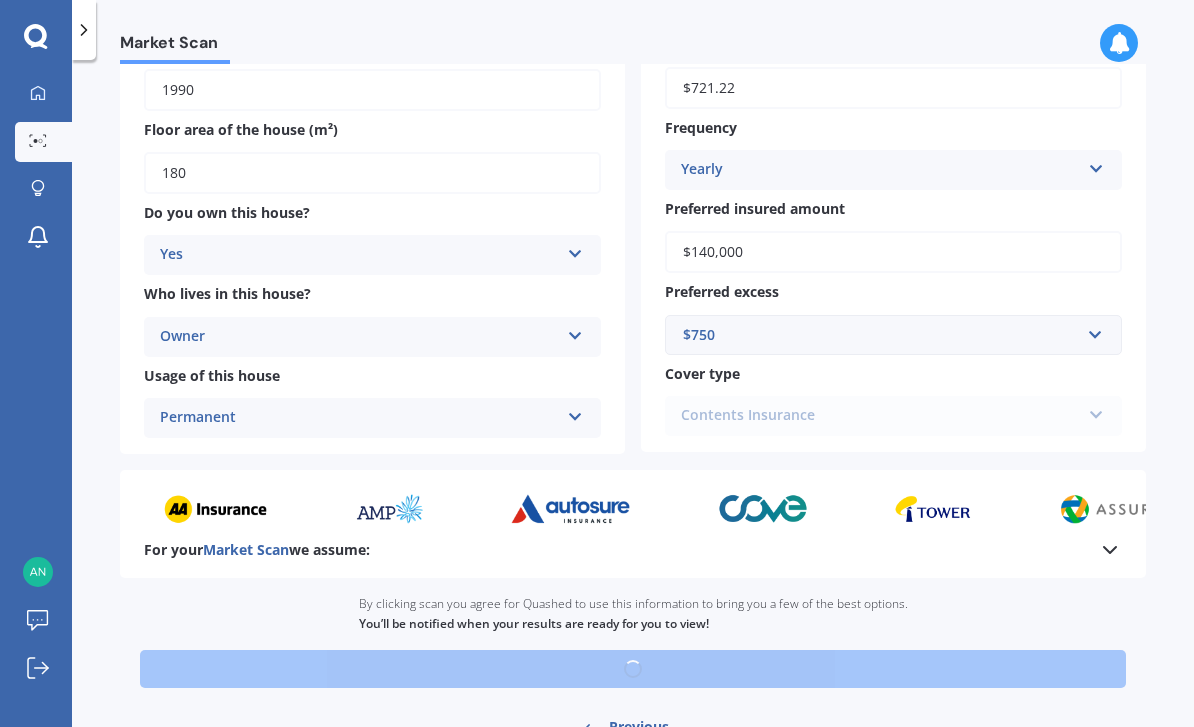 scroll, scrollTop: 0, scrollLeft: 0, axis: both 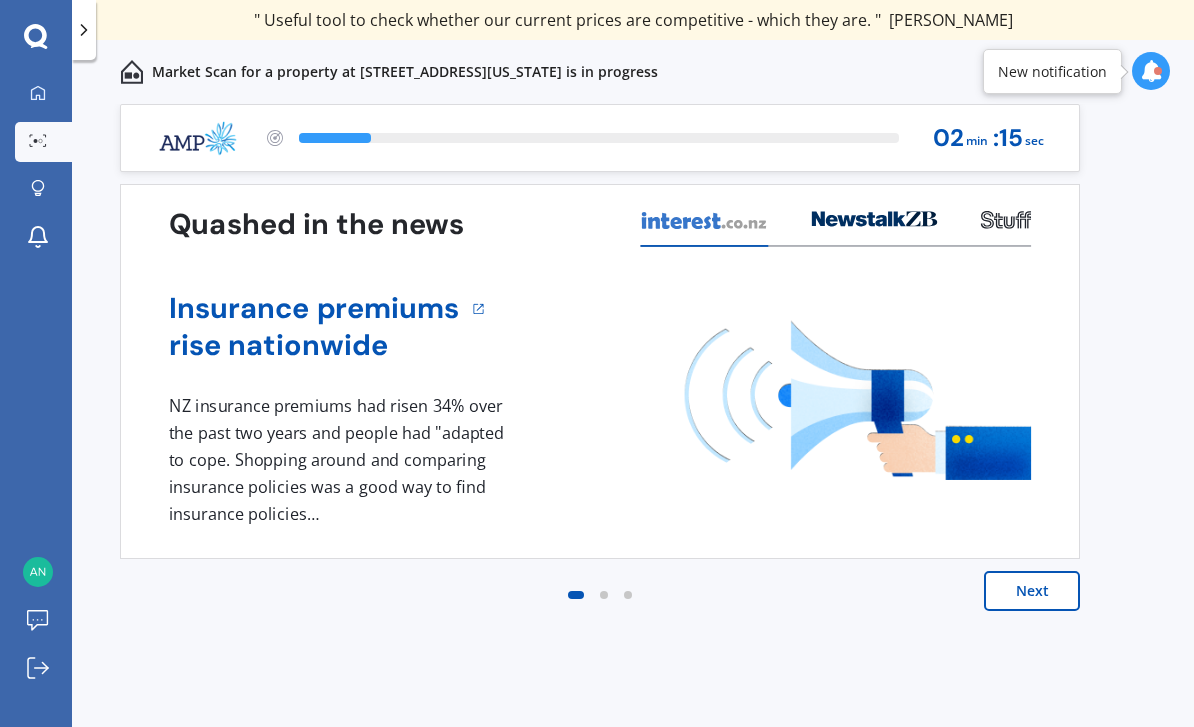 click on "Next" at bounding box center [1032, 591] 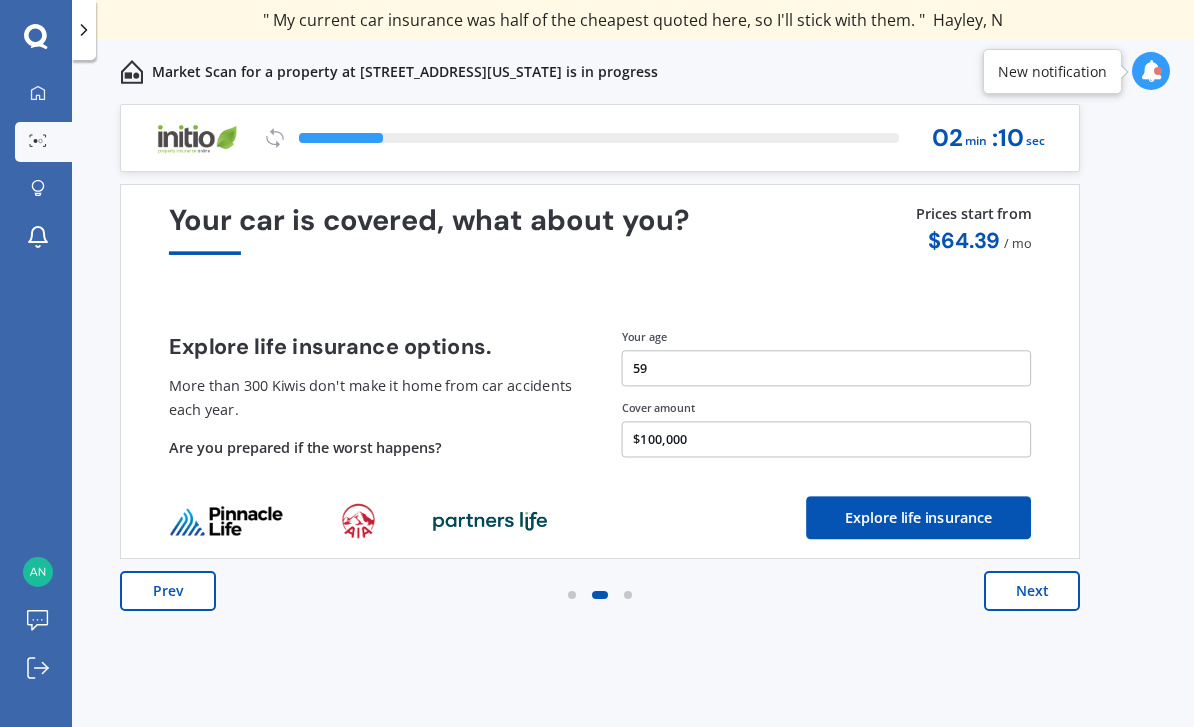 click on "We are experiencing high volume of  Market Scans . Just a heads up we will have your results ready as soon as possible. My Dashboard Market Scan Explore insurance Notifications Andrew Fraser Submit feedback Log out   Previous 60,000+ Kiwis have signed up to shop and save on insurance with us " Helpful tool, just that my current insurance is cheaper. " Casey, H " I have already recommended Quashed to many family and friends. This is fantastic. Thank you. " Quinn, M " A very useful tool and is easy to use. Highly recommended! " Yang, Z " Useful tool to check whether our current prices are competitive - which they are. " Kate, G " My current car insurance was half of the cheapest quoted here, so I'll stick with them. " Hayley, N " Gave exactly the same results. " Phillip, S " It's pretty accurate. Good service. " Mala, P " That was very helpful as it provided all the details required to make the necessary decision. " Tony, I " I've already recommended to a number of people. " Vanessa, J Sheridan, J Lian, G" at bounding box center [597, 363] 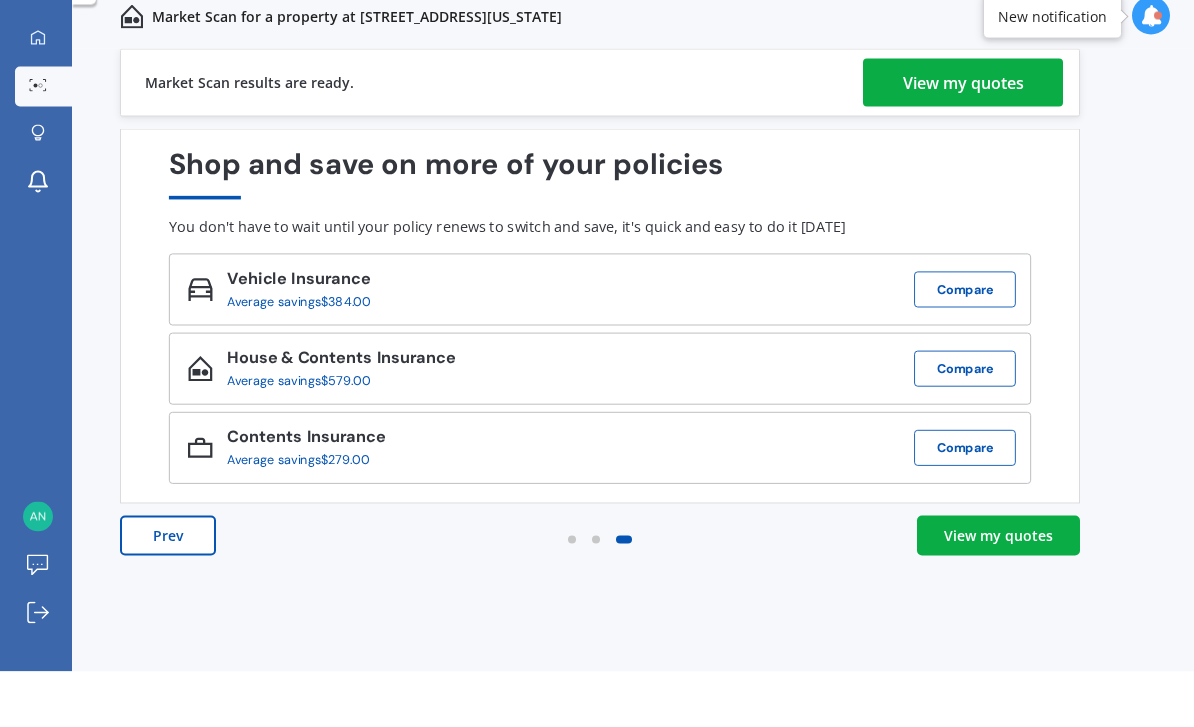 scroll, scrollTop: 64, scrollLeft: 0, axis: vertical 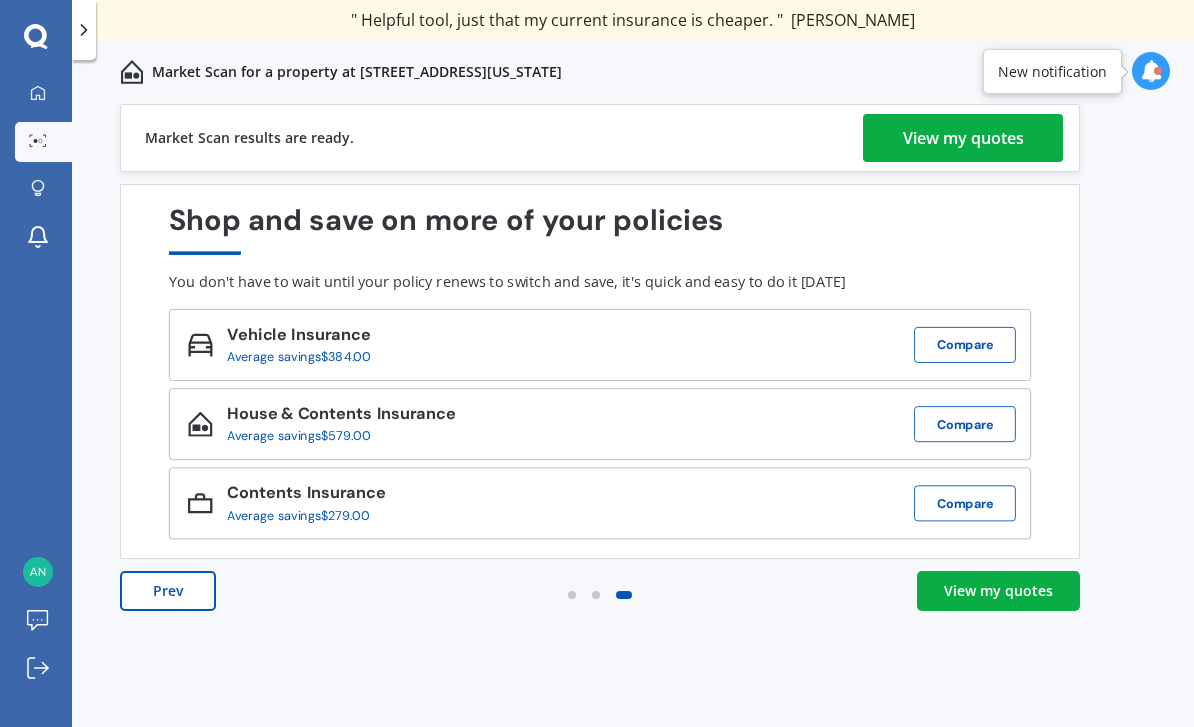 click on "View my quotes" at bounding box center [998, 591] 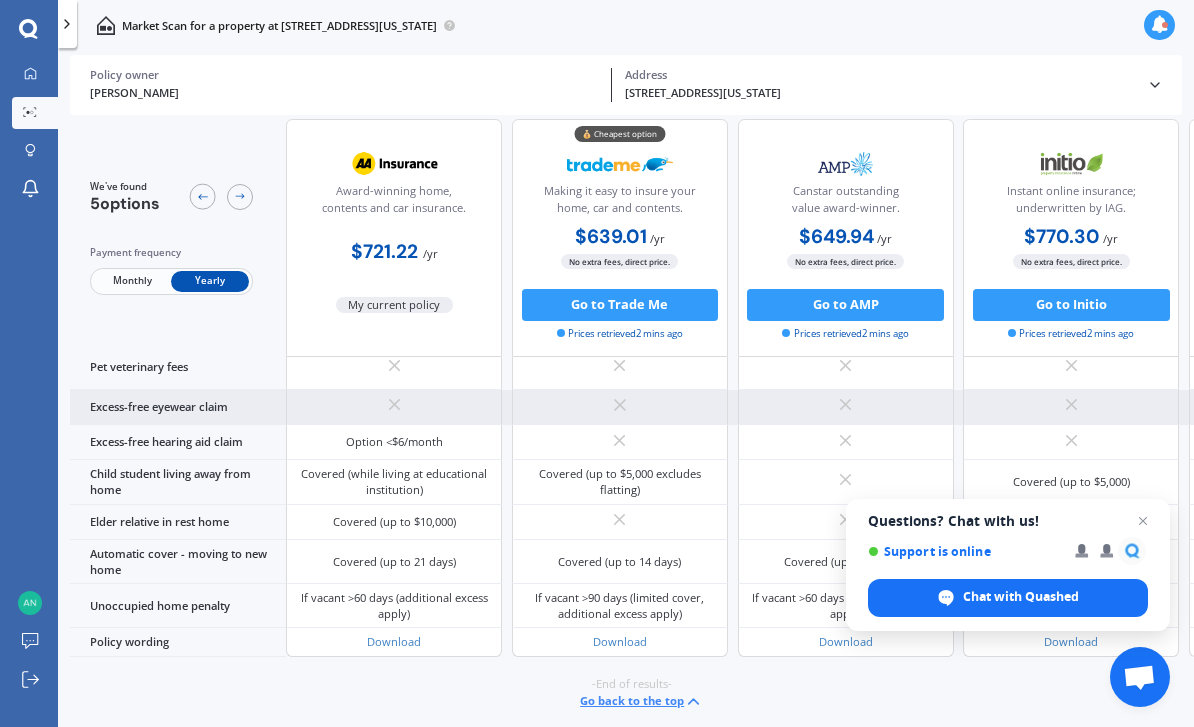 scroll, scrollTop: 1517, scrollLeft: 2, axis: both 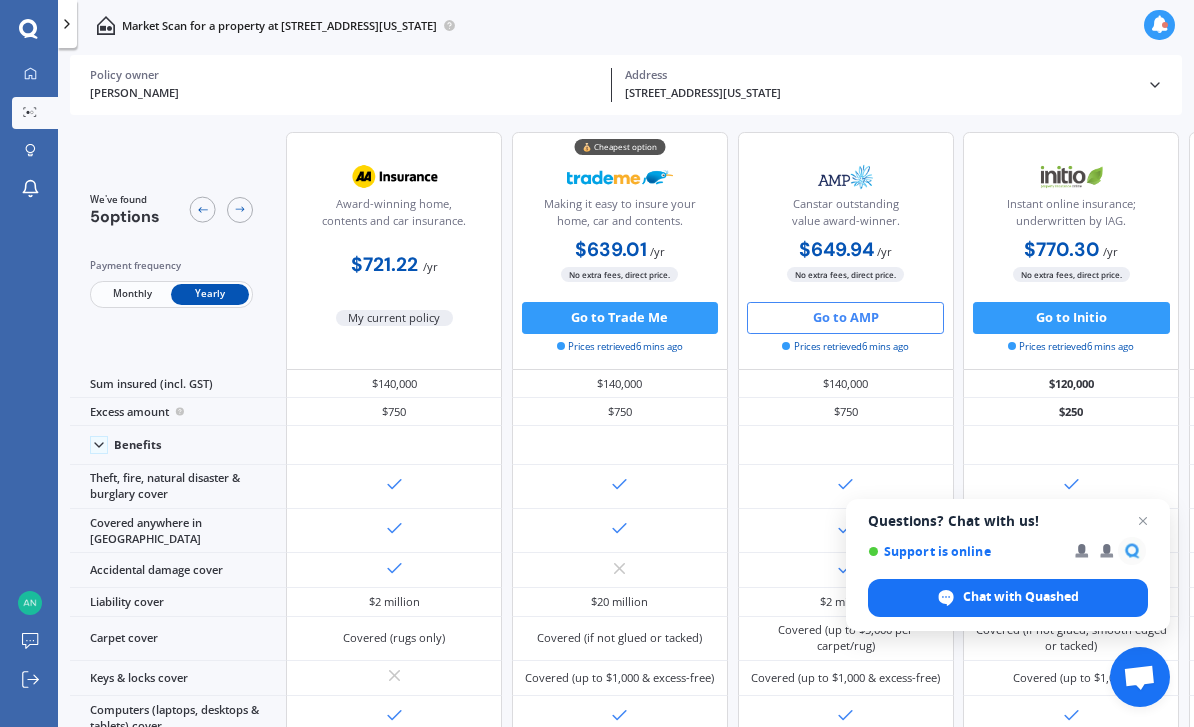 click on "Go to AMP" at bounding box center (845, 318) 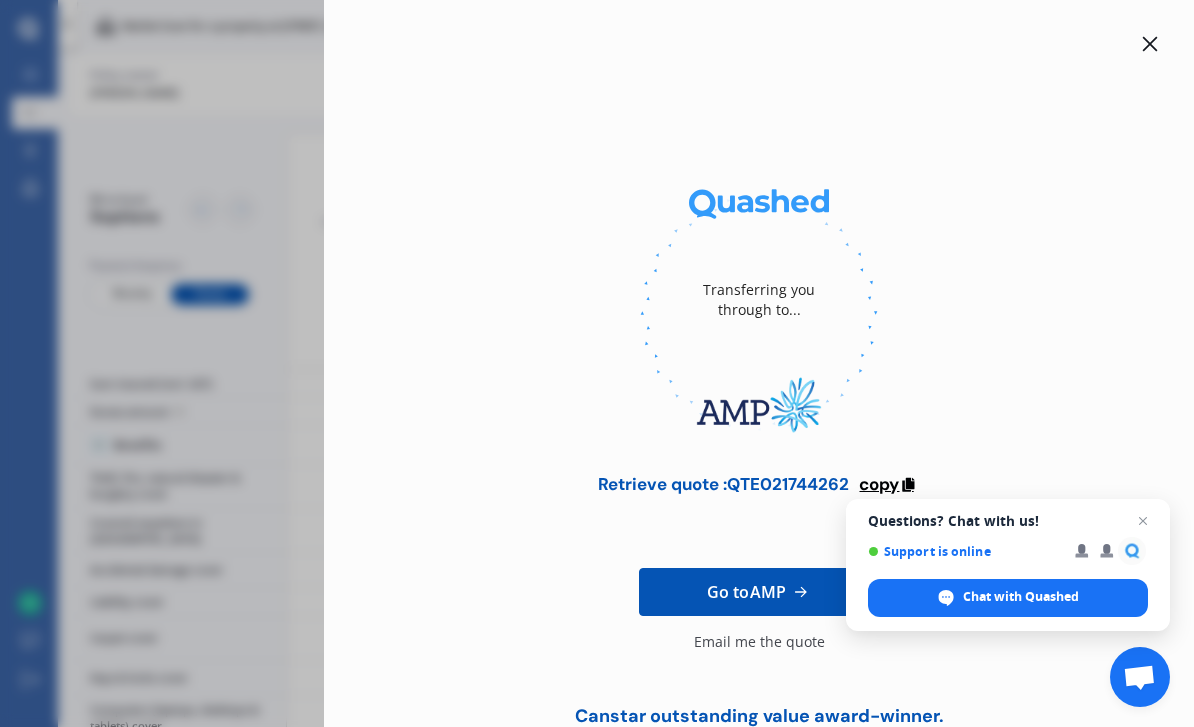 click at bounding box center [907, 482] 